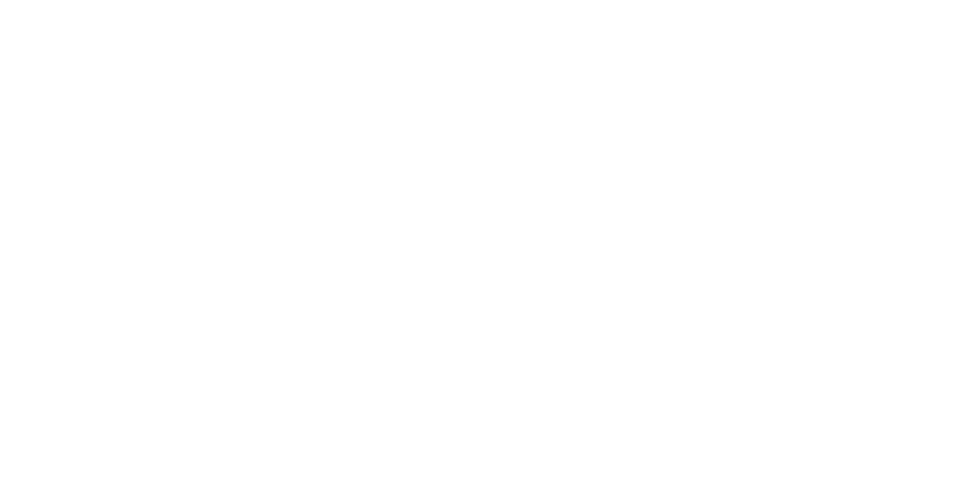 scroll, scrollTop: 0, scrollLeft: 0, axis: both 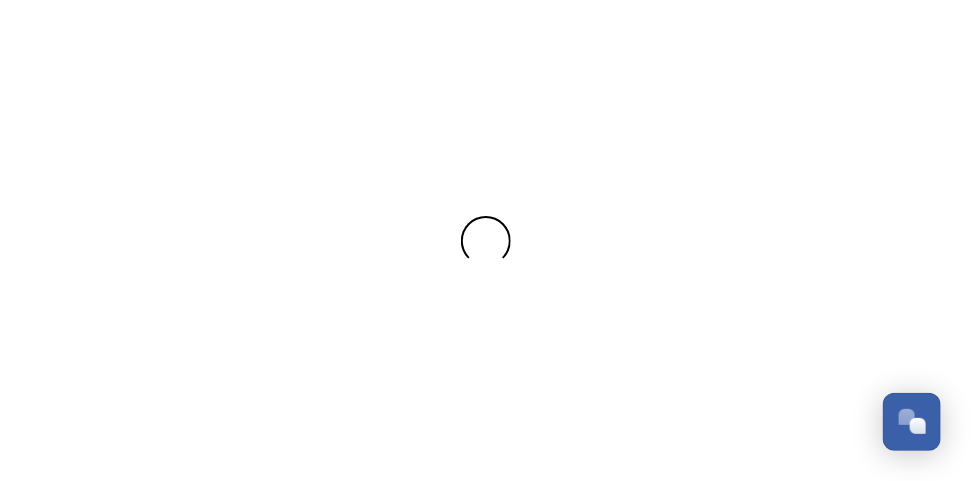 click on "/p/c/shaping-[STATE]/shaping-[STATE] Dismiss  GoSquared Assistant Chat with  SnapSea Team  GoSquared Assistant Submit  GoSquared Assistant Chat with  SnapSea Team  GoSquared Assistant 👋 Hi there - Have any questions for us? We’re here to help! Just drop us a message here and we’ll get back to you as soon as possible. Unread messages  GoSquared Assistant Drop files here to upload" at bounding box center [485, 240] 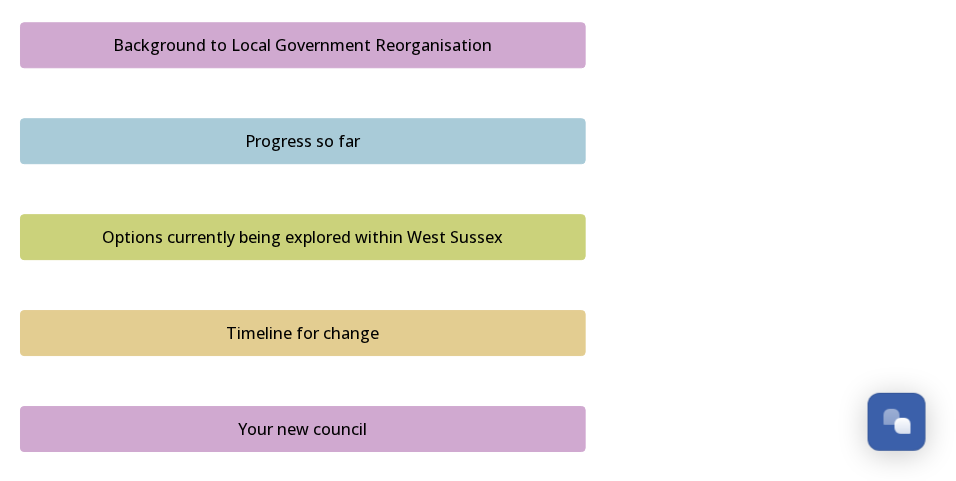 scroll, scrollTop: 1186, scrollLeft: 0, axis: vertical 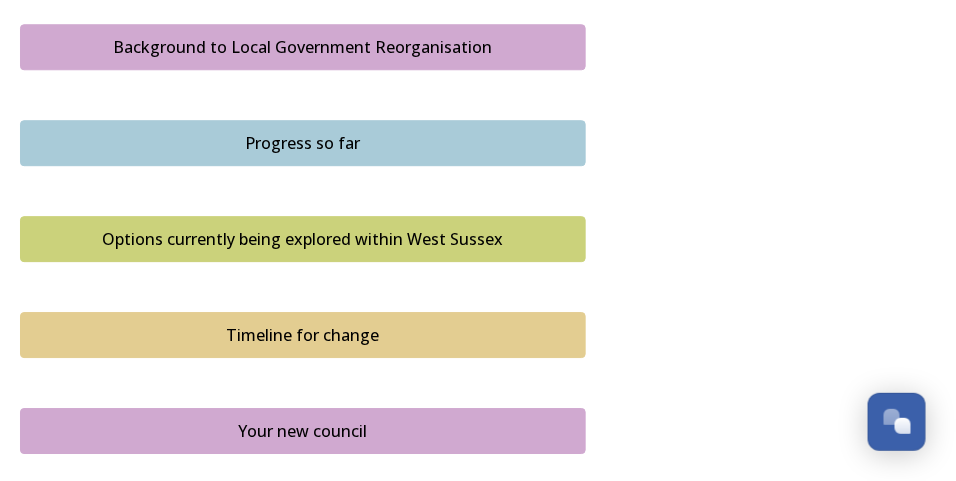 click on "Background to Local Government Reorganisation" at bounding box center (303, 47) 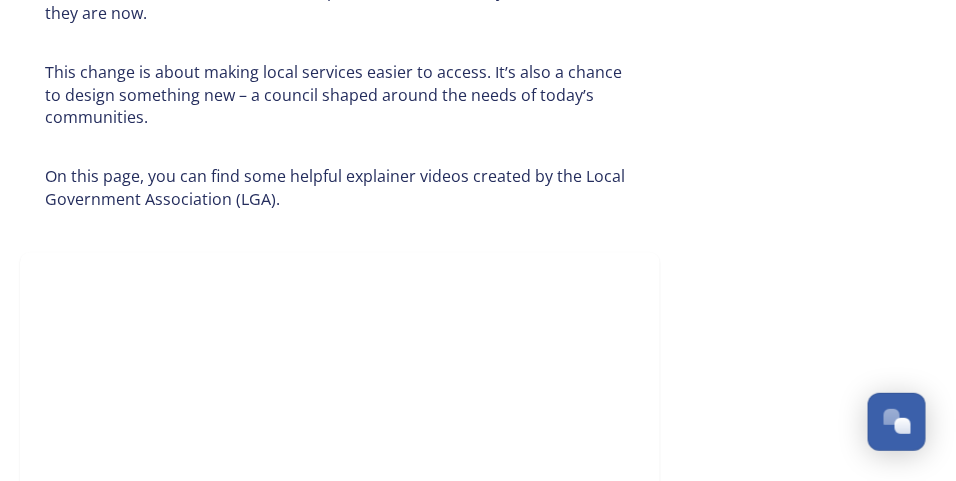 click at bounding box center [259, -1146] 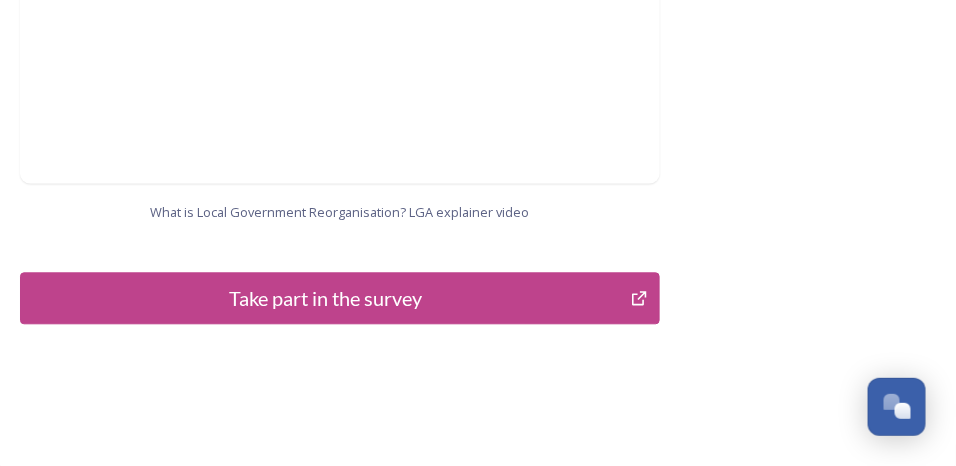 scroll, scrollTop: 2513, scrollLeft: 0, axis: vertical 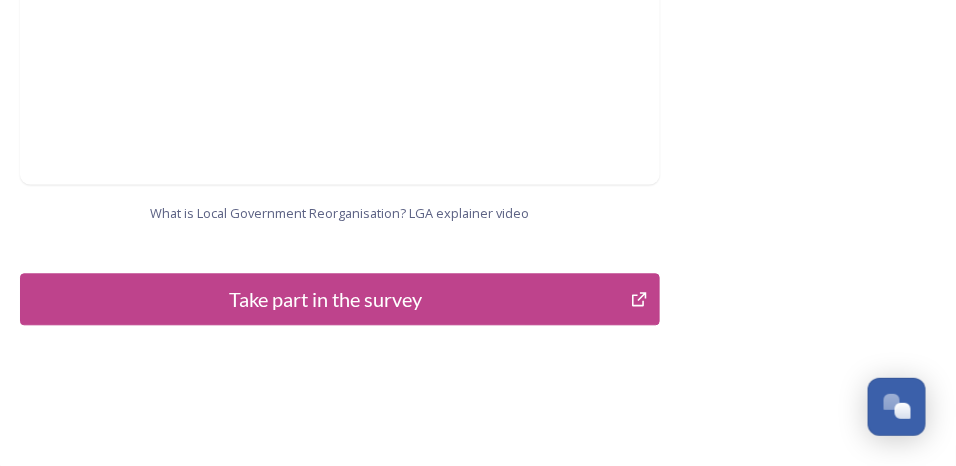 click on "Take part in the survey" at bounding box center (325, 299) 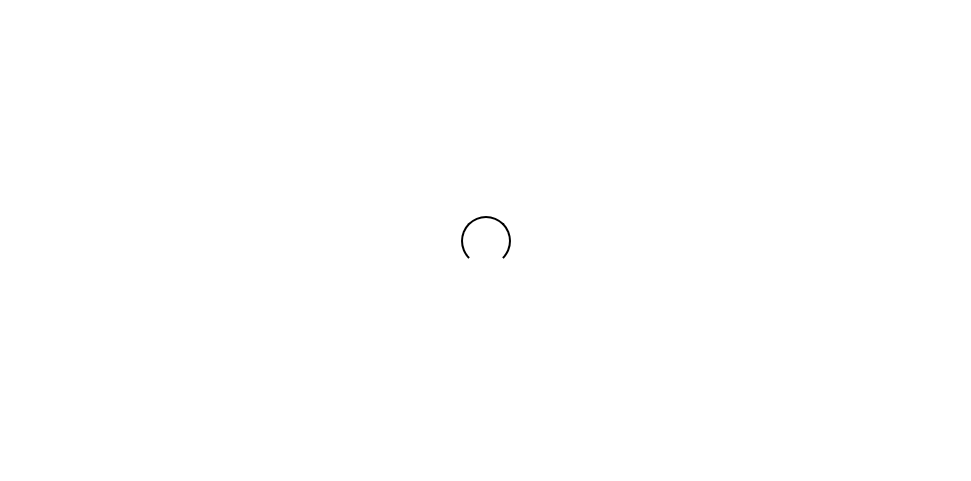 scroll, scrollTop: 0, scrollLeft: 0, axis: both 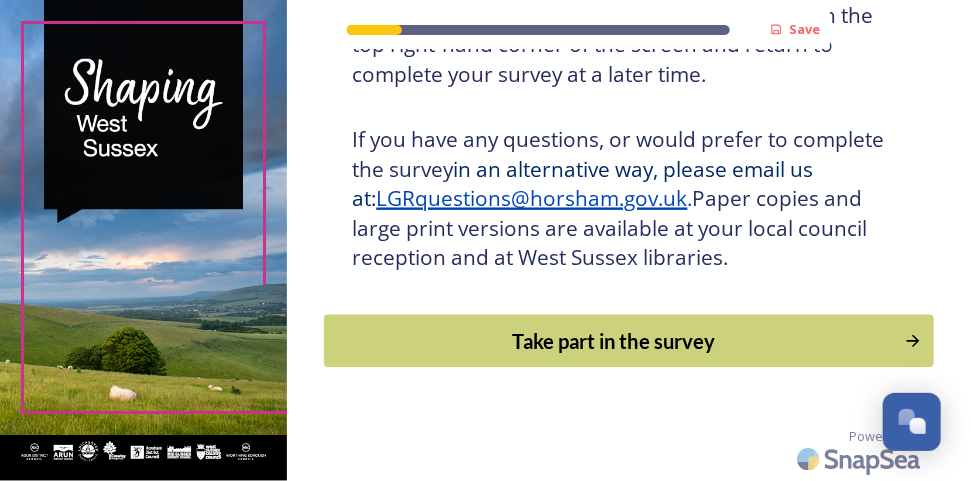click on "Take part in the survey" at bounding box center (615, 341) 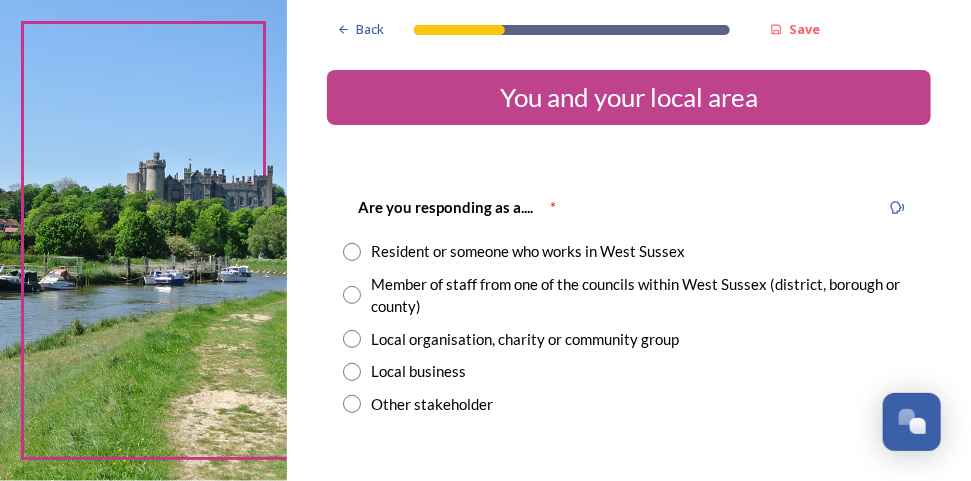 click on "Local organisation, charity or community group" at bounding box center (525, 339) 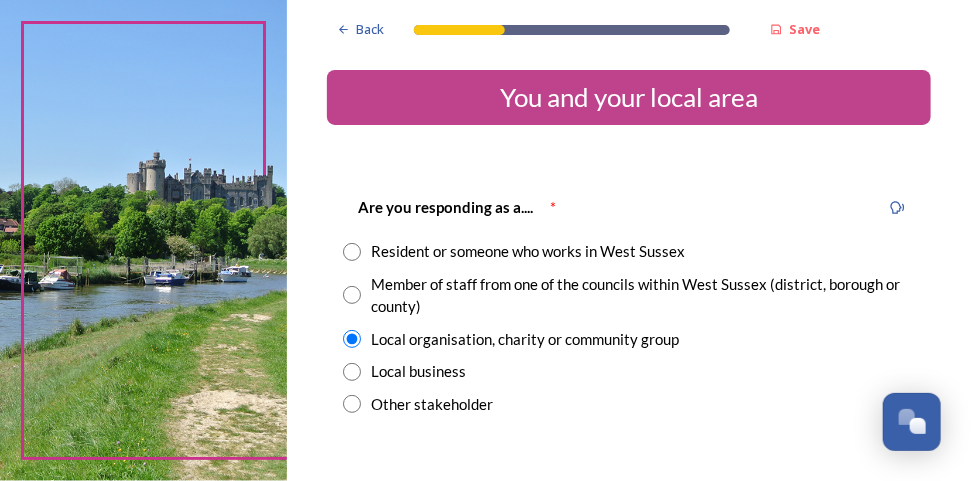 click at bounding box center (352, 252) 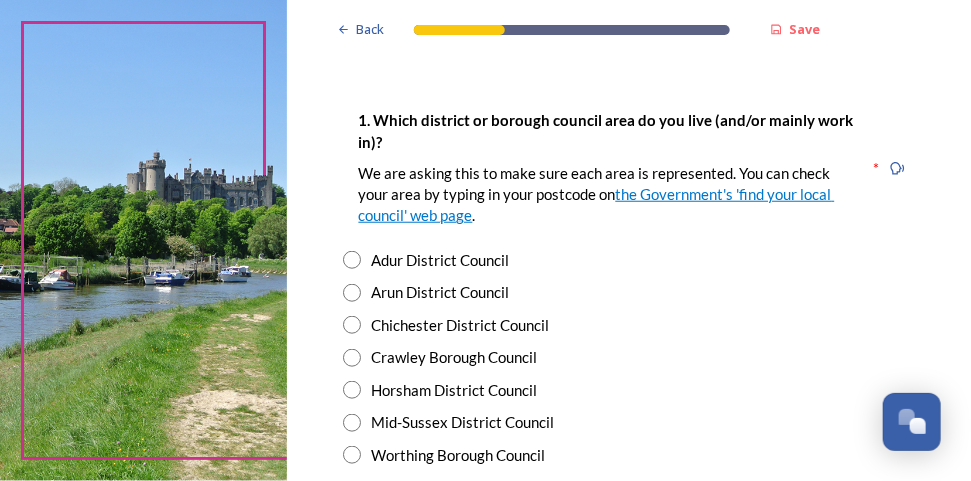 scroll, scrollTop: 396, scrollLeft: 0, axis: vertical 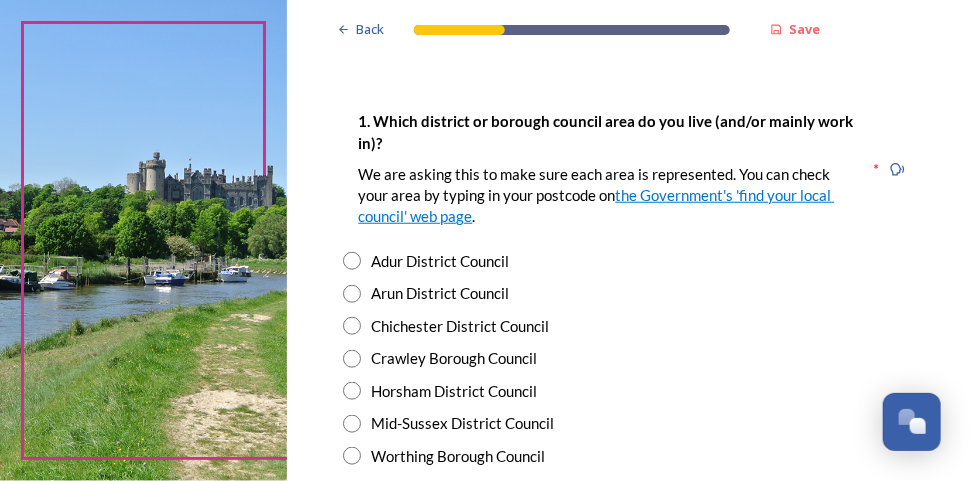 click at bounding box center [352, 326] 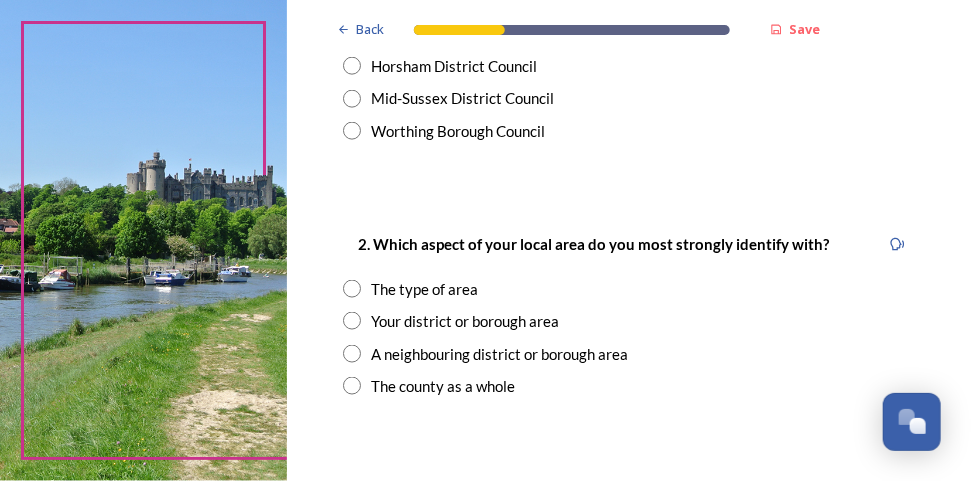 scroll, scrollTop: 718, scrollLeft: 0, axis: vertical 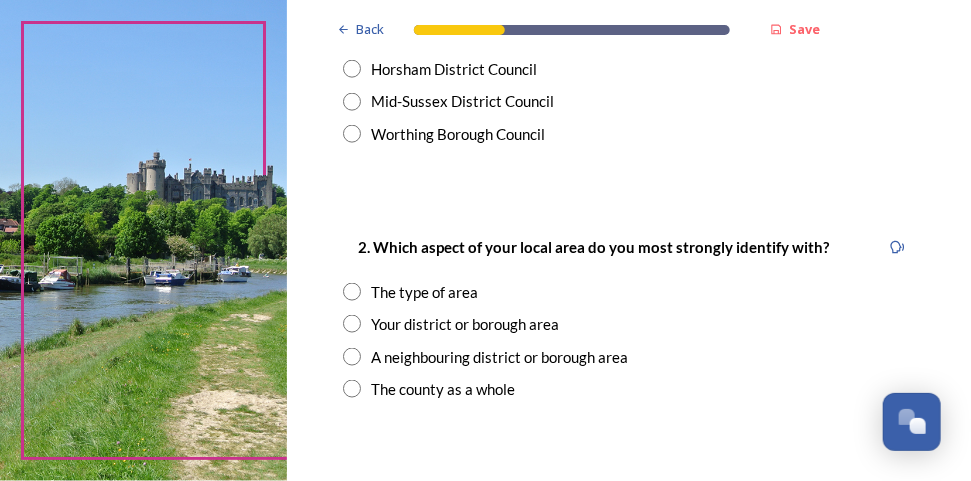 drag, startPoint x: 352, startPoint y: 317, endPoint x: 313, endPoint y: 351, distance: 51.739735 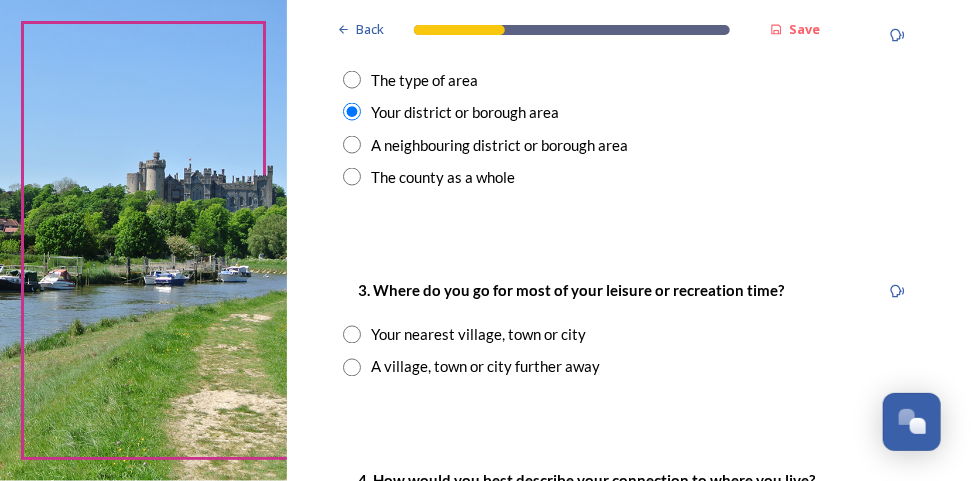 scroll, scrollTop: 930, scrollLeft: 0, axis: vertical 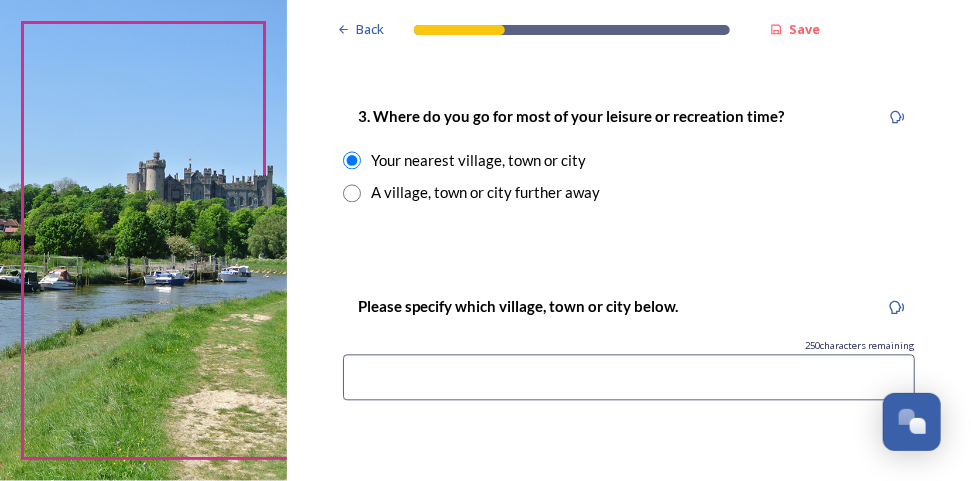 click at bounding box center [629, 378] 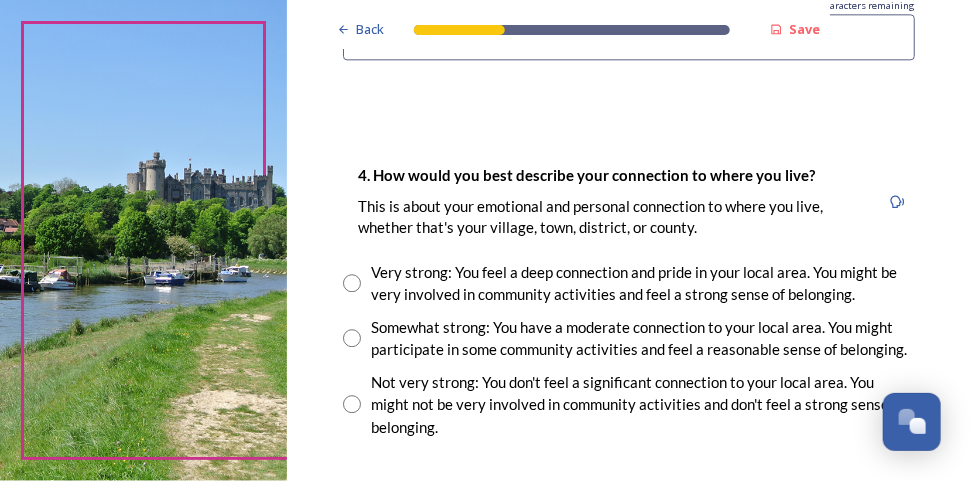 scroll, scrollTop: 1446, scrollLeft: 0, axis: vertical 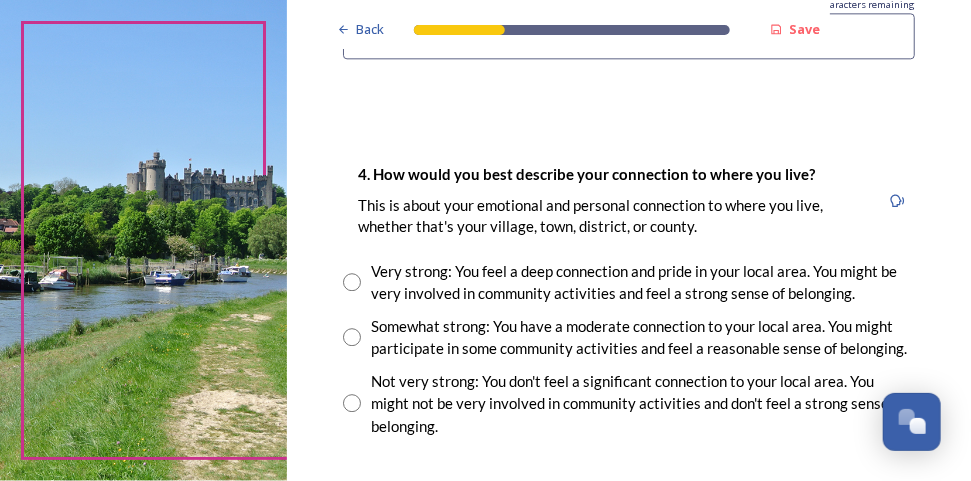 type on "Chichester" 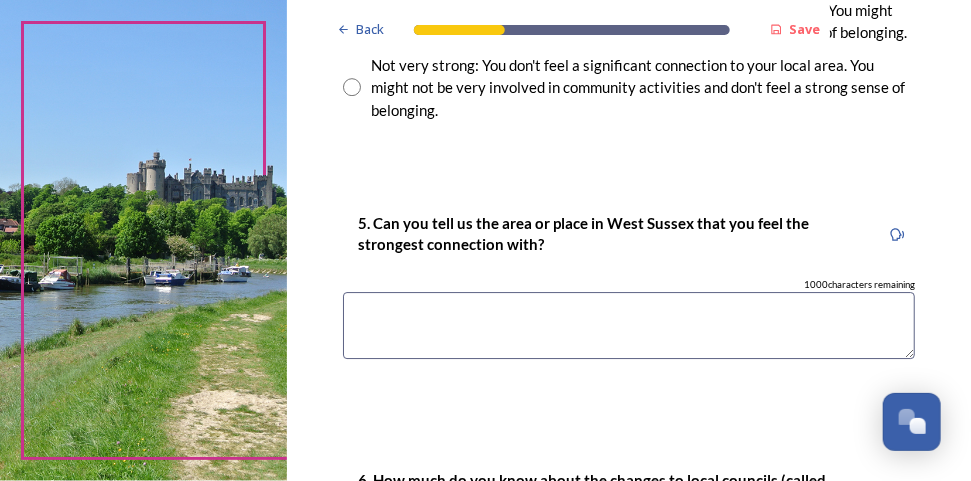 scroll, scrollTop: 1762, scrollLeft: 0, axis: vertical 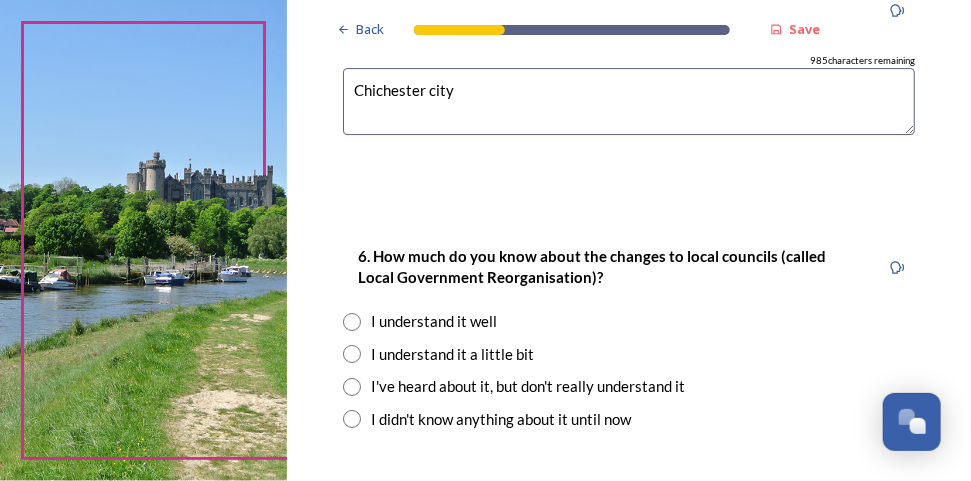 type on "Chichester city" 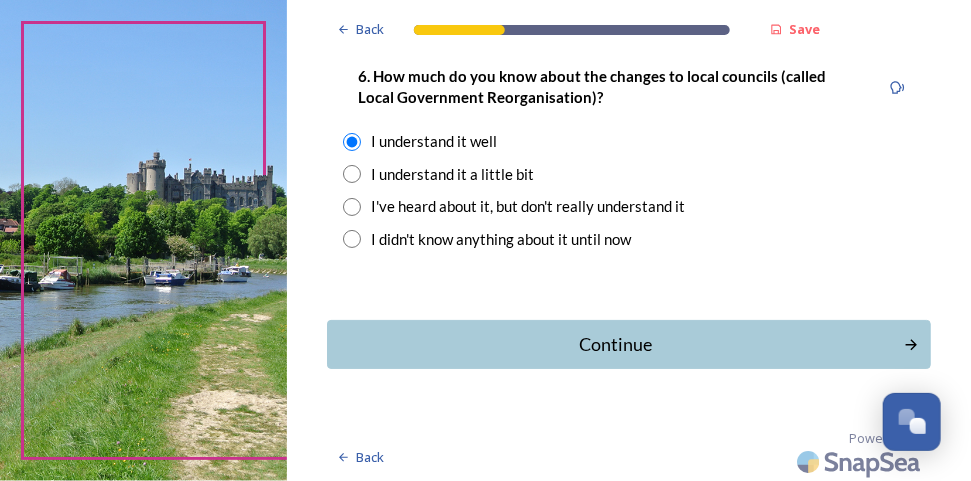 scroll, scrollTop: 2190, scrollLeft: 0, axis: vertical 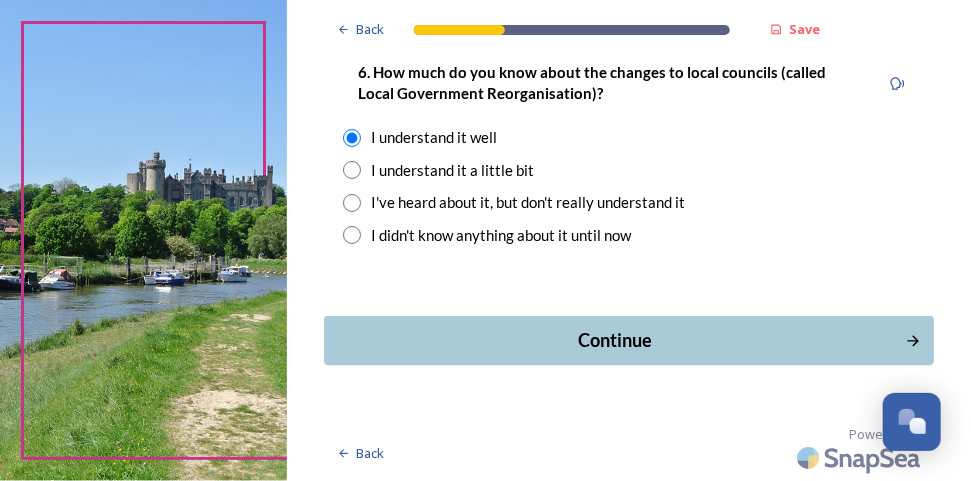 click on "Continue" at bounding box center (616, 340) 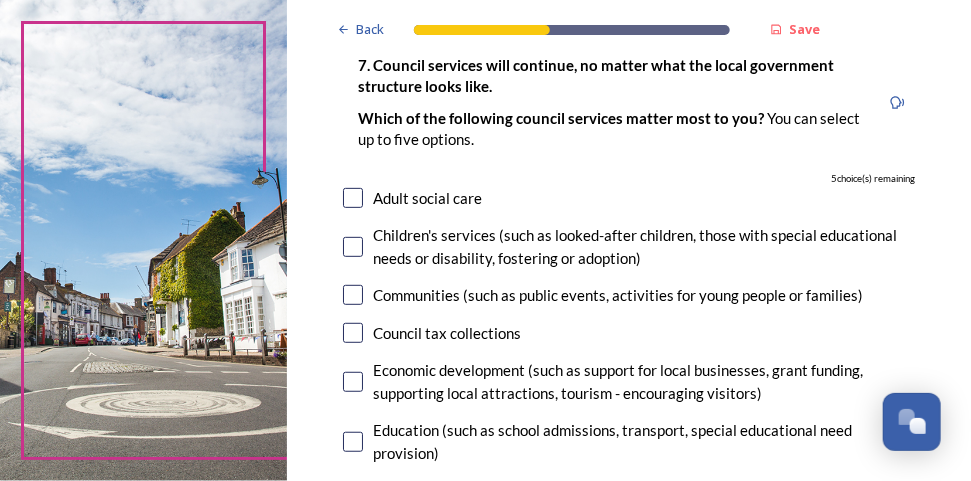 scroll, scrollTop: 142, scrollLeft: 0, axis: vertical 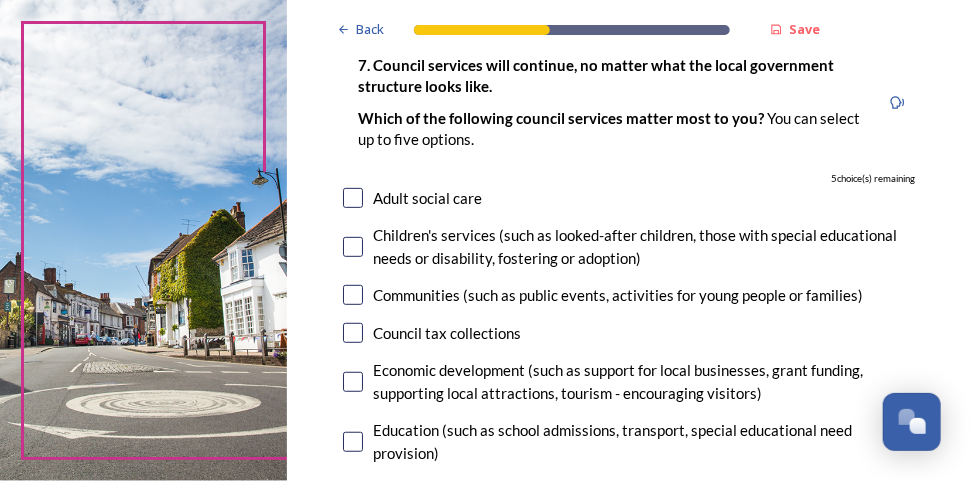 click at bounding box center [353, 247] 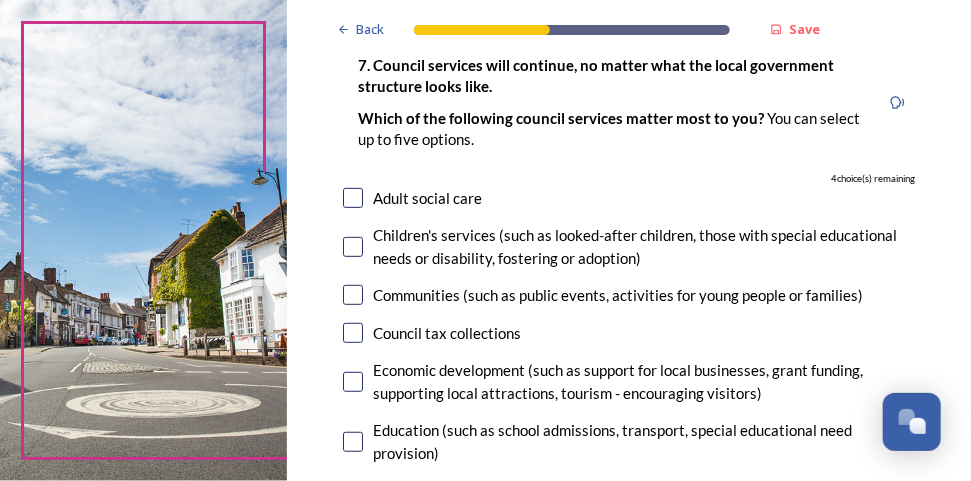 checkbox on "true" 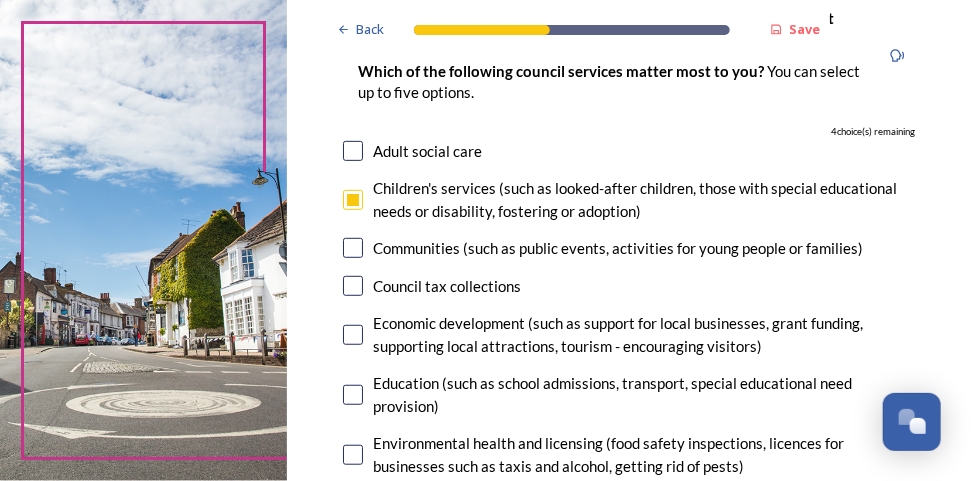 scroll, scrollTop: 190, scrollLeft: 0, axis: vertical 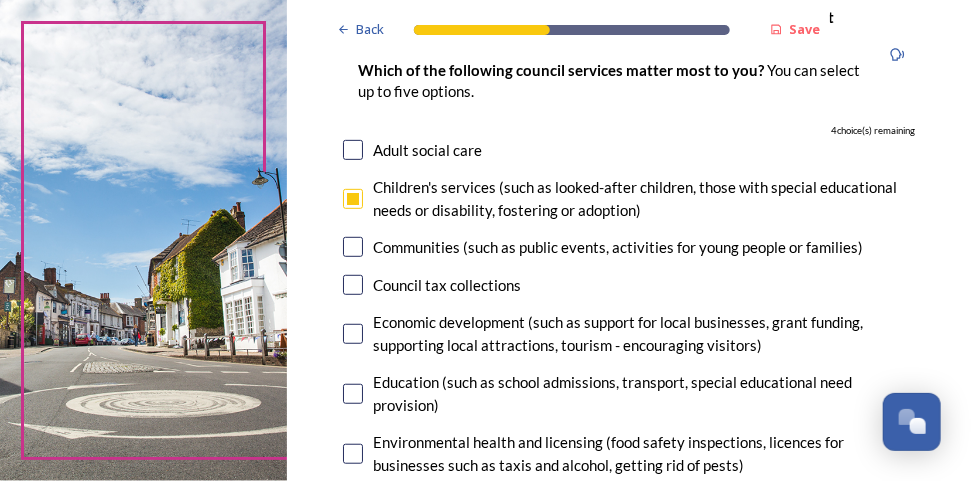 click at bounding box center [353, 394] 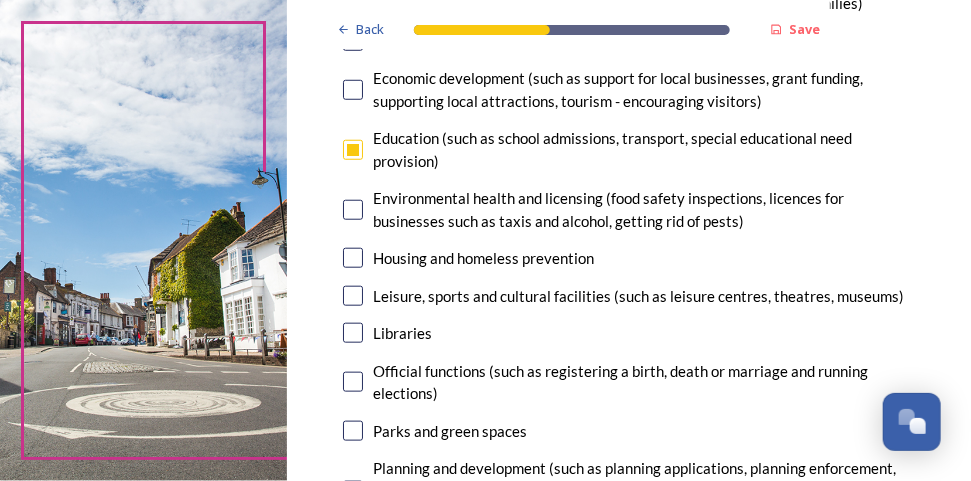 scroll, scrollTop: 444, scrollLeft: 0, axis: vertical 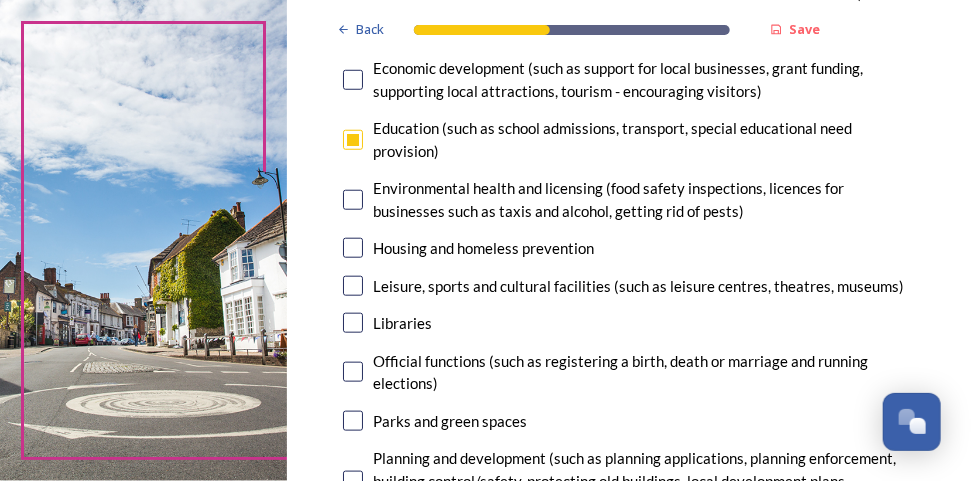 click at bounding box center [353, 421] 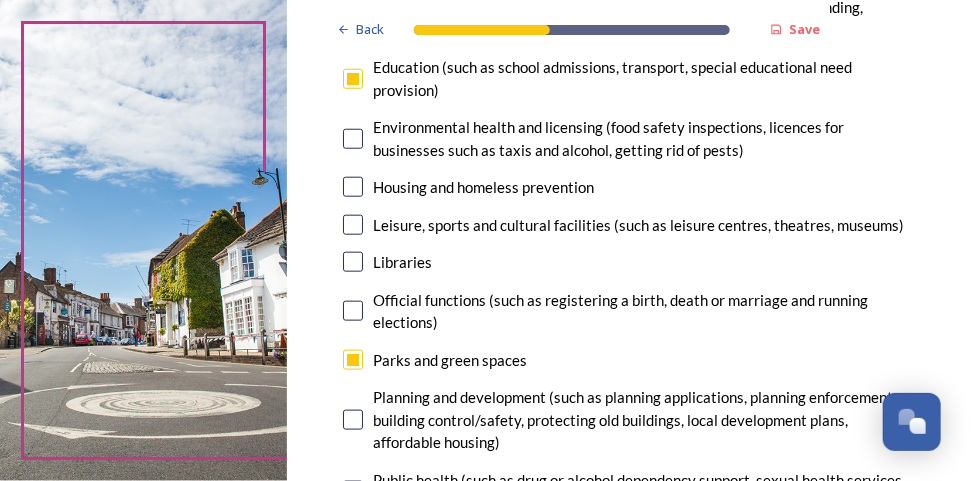 scroll, scrollTop: 510, scrollLeft: 0, axis: vertical 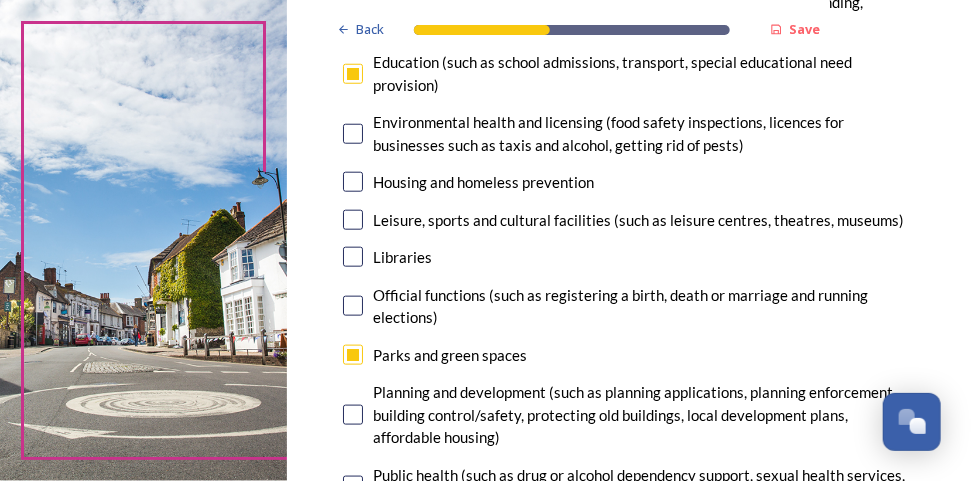 click at bounding box center (353, 415) 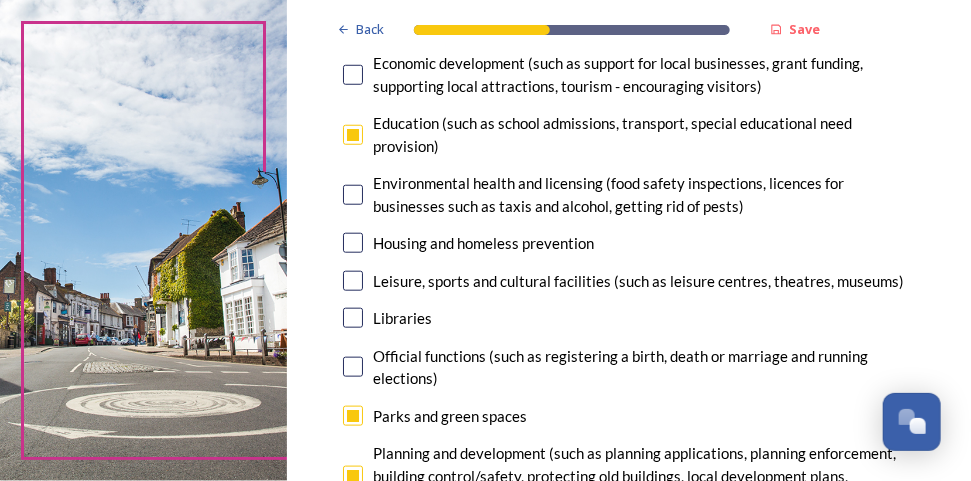 scroll, scrollTop: 440, scrollLeft: 0, axis: vertical 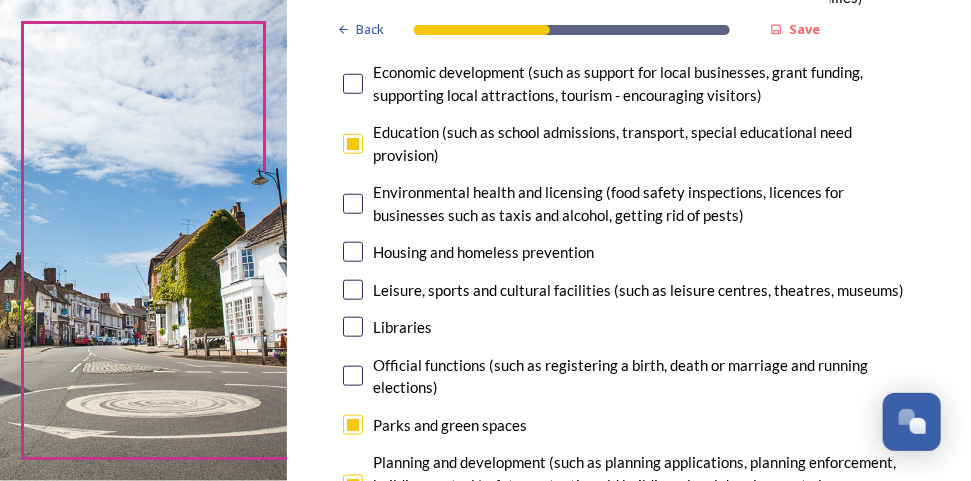 click at bounding box center [353, 84] 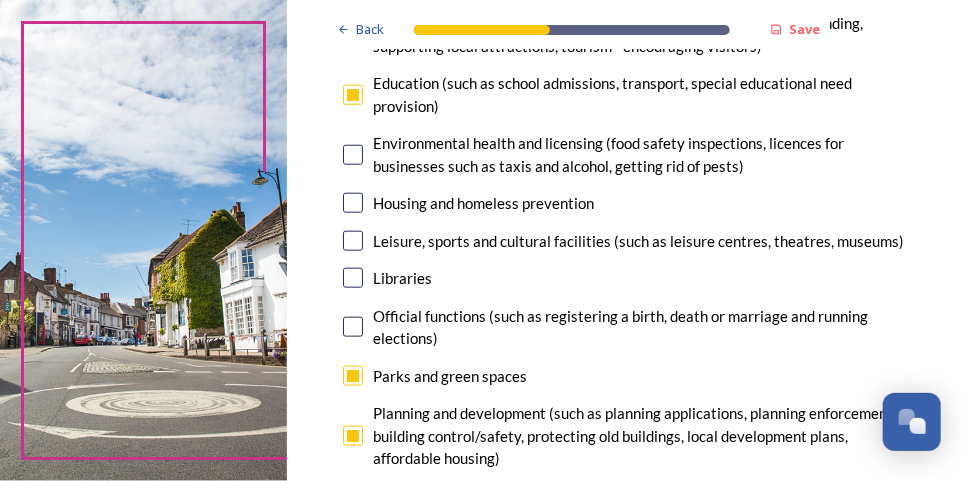 scroll, scrollTop: 490, scrollLeft: 0, axis: vertical 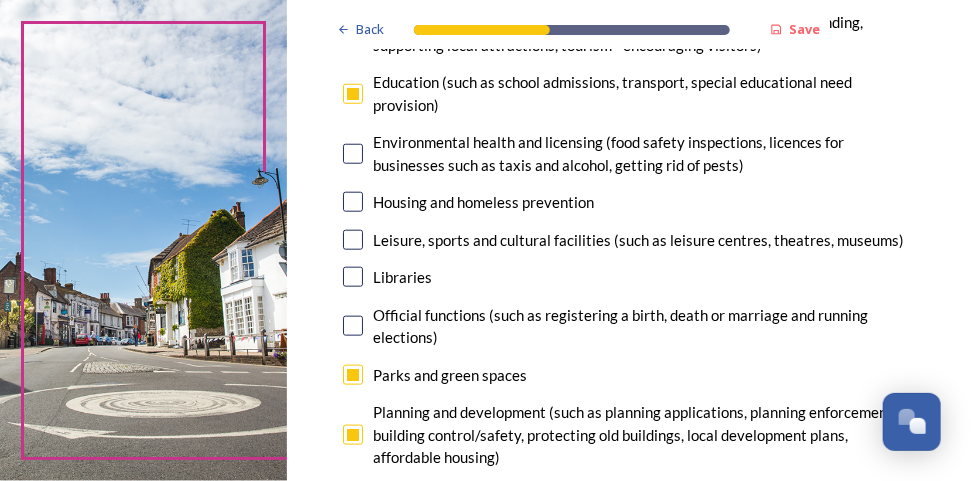 click at bounding box center [353, 240] 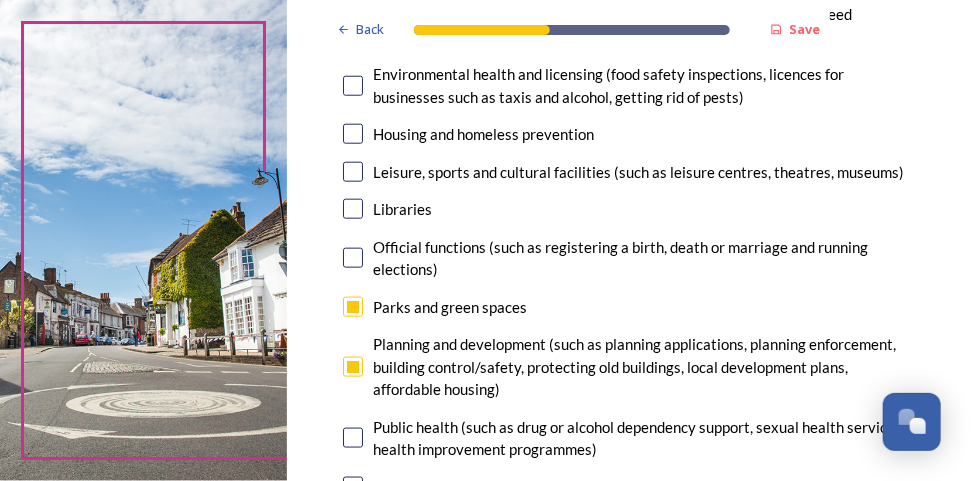 scroll, scrollTop: 558, scrollLeft: 0, axis: vertical 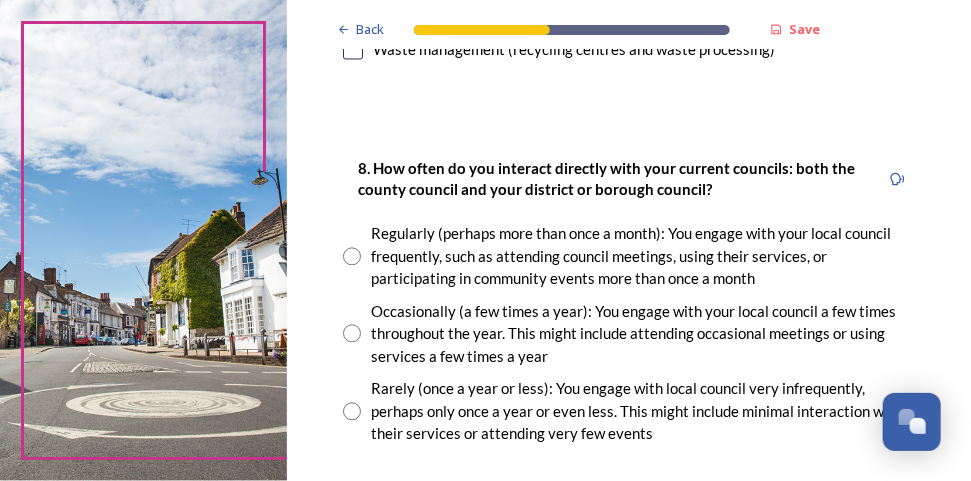 click at bounding box center [352, 256] 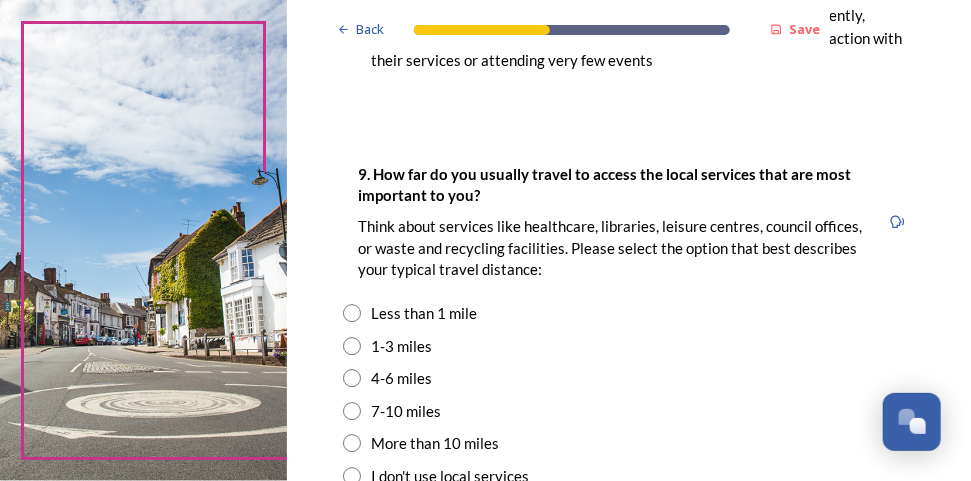 scroll, scrollTop: 1545, scrollLeft: 0, axis: vertical 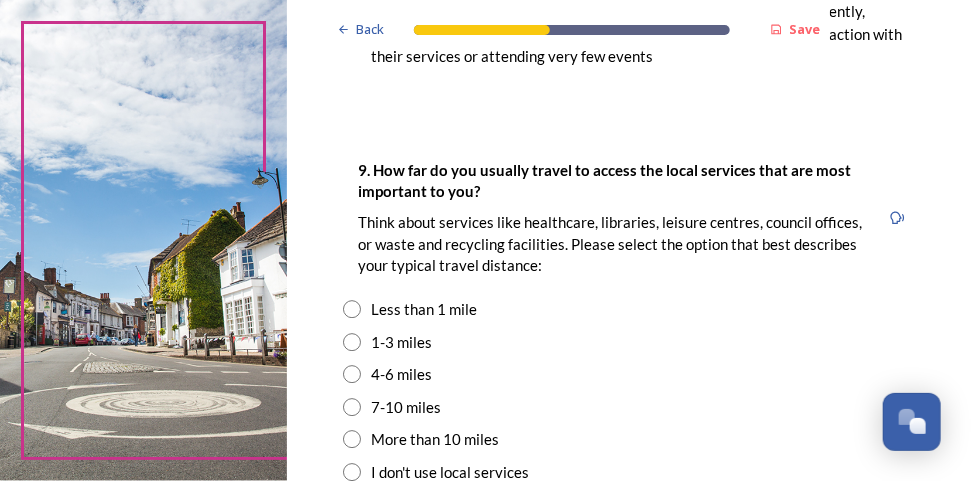 click at bounding box center [352, 309] 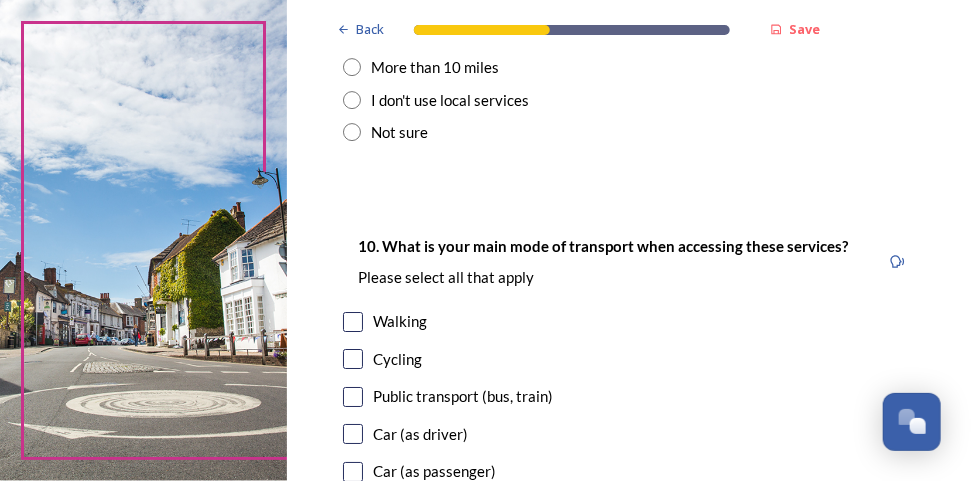 scroll, scrollTop: 1916, scrollLeft: 0, axis: vertical 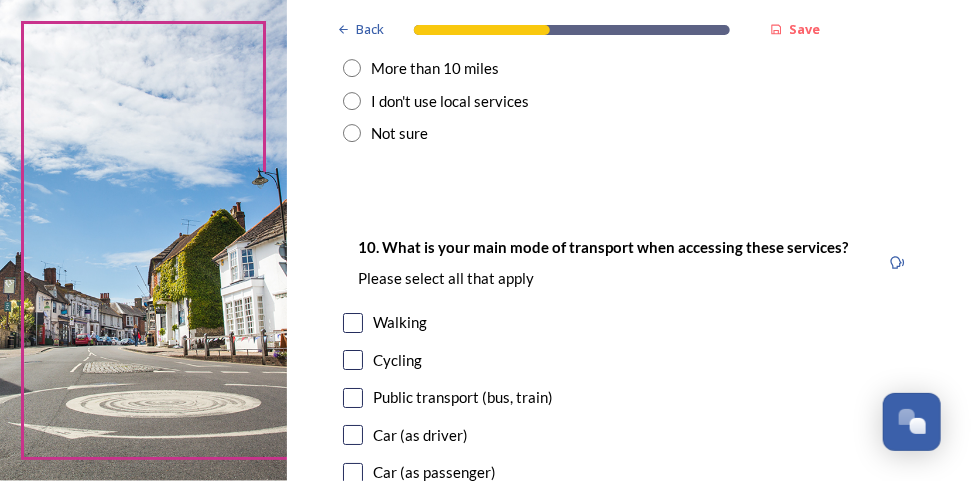 click at bounding box center [353, 323] 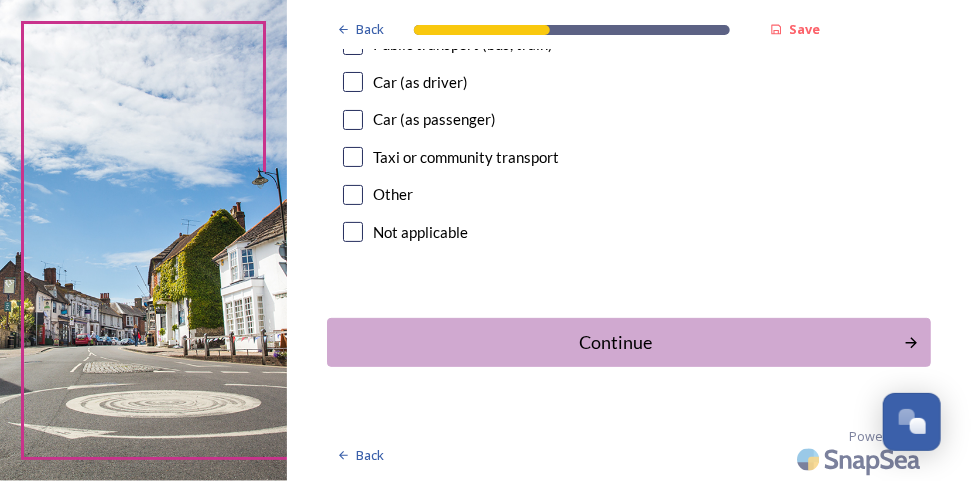 scroll, scrollTop: 2270, scrollLeft: 0, axis: vertical 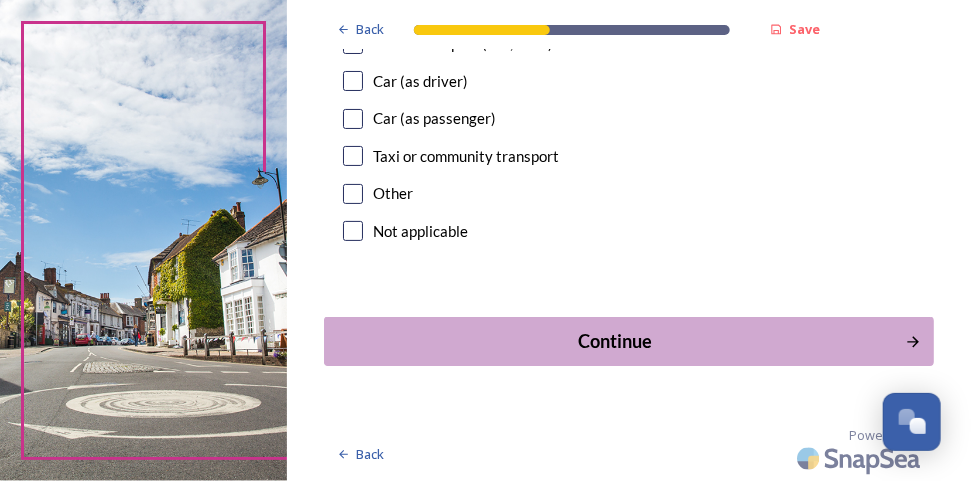 click on "Continue" at bounding box center (616, 341) 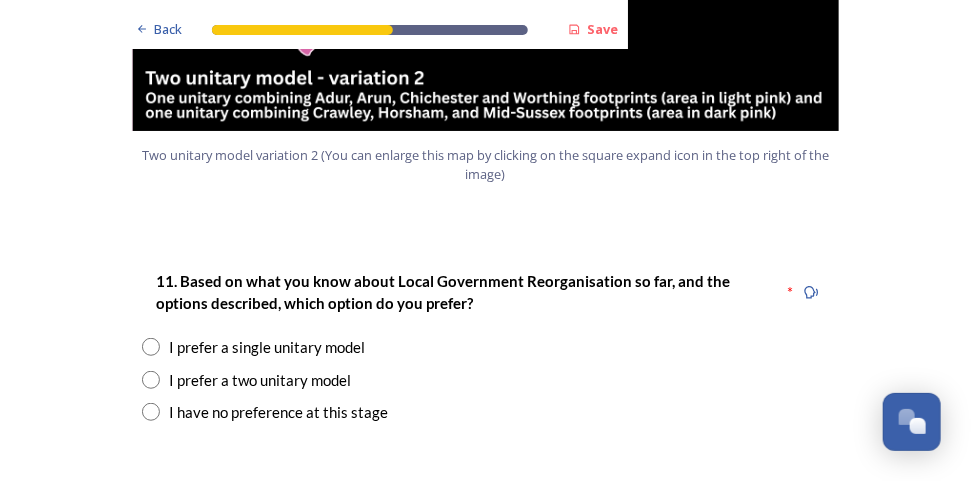 scroll, scrollTop: 2470, scrollLeft: 0, axis: vertical 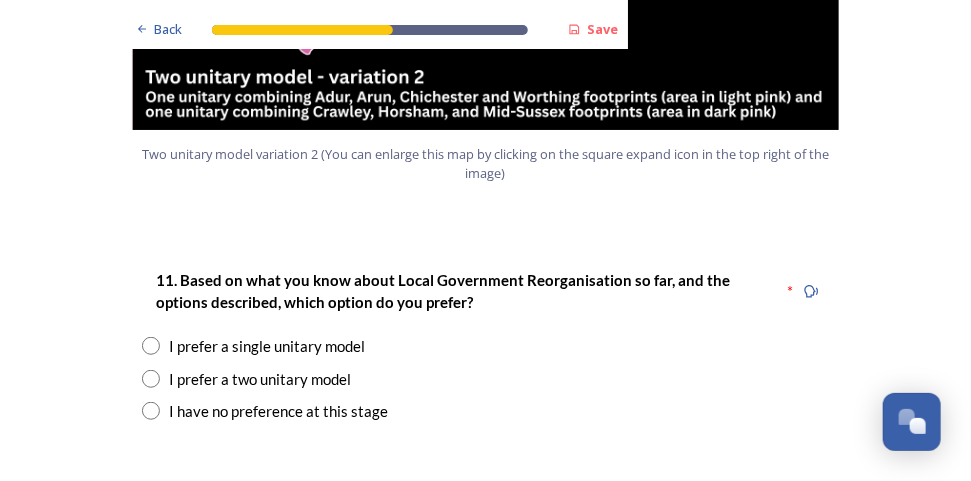 click on "Back Save Prioritising future services As explained on our  Shaping West Sussex hub , Local Government Reorganisation for West Sussex means that the county, district and borough councils will be replaced with one, or more than one, single-tier council (referred to as a unitary council) to deliver all your services.  Options currently being explored within West Sussex are detailed on our  hub , but map visuals can be found below. A single county unitary , bringing the County Council and all seven District and Borough Councils services together to form a new unitary council for West Sussex. Single unitary model (You can enlarge this map by clicking on the square expand icon in the top right of the image) Two unitary option, variation 1  -   one unitary combining Arun, Chichester and Worthing footprints and one unitary combining Adur, Crawley, Horsham, and Mid-Sussex footprints. Two unitary model variation 1 (You can enlarge this map by clicking on the square expand icon in the top right of the image) * Other 5" at bounding box center [485, 622] 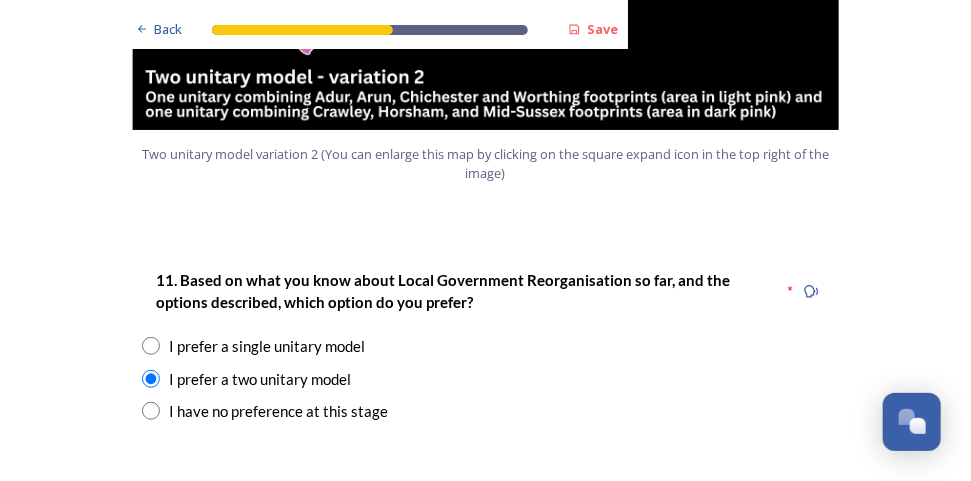 drag, startPoint x: 145, startPoint y: 377, endPoint x: 313, endPoint y: 336, distance: 172.93062 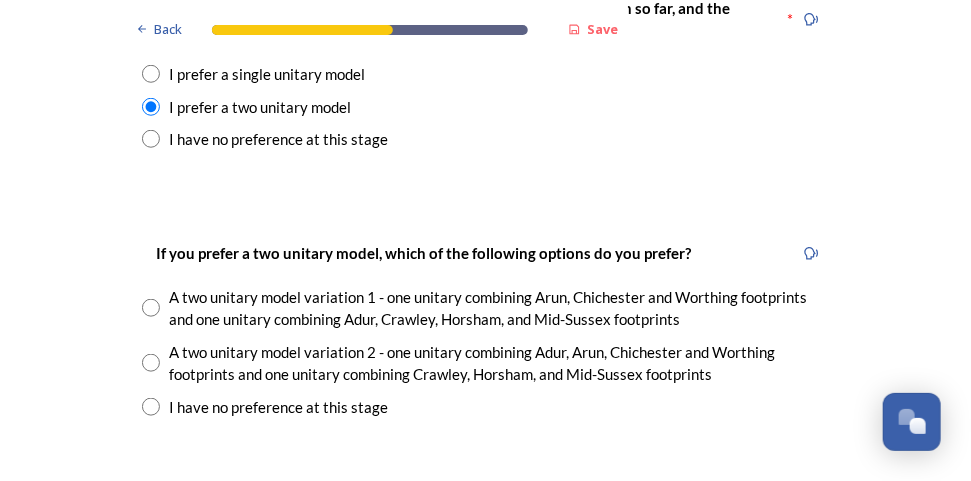 scroll, scrollTop: 2760, scrollLeft: 0, axis: vertical 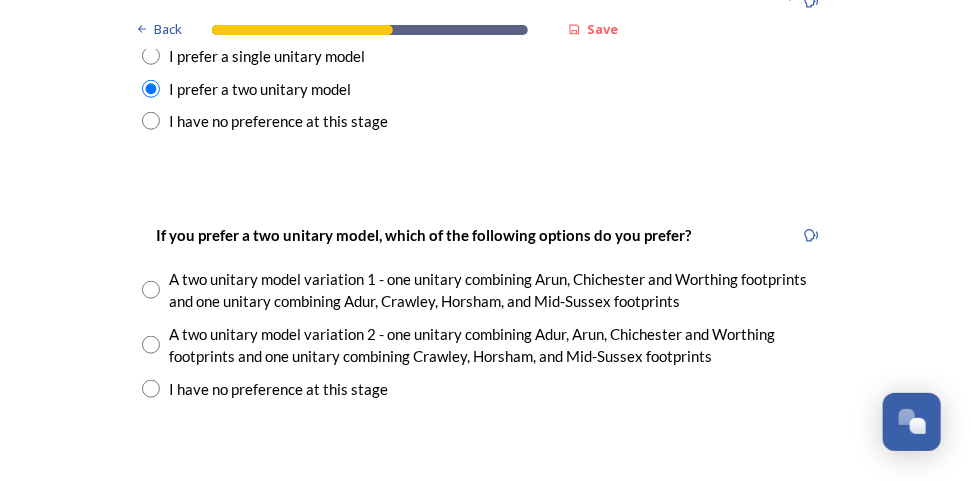 click at bounding box center [151, 290] 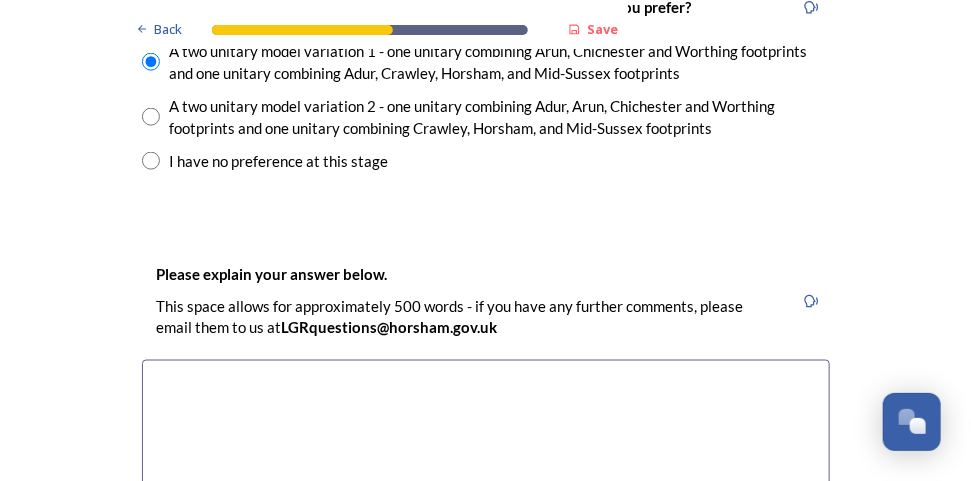 scroll, scrollTop: 2993, scrollLeft: 0, axis: vertical 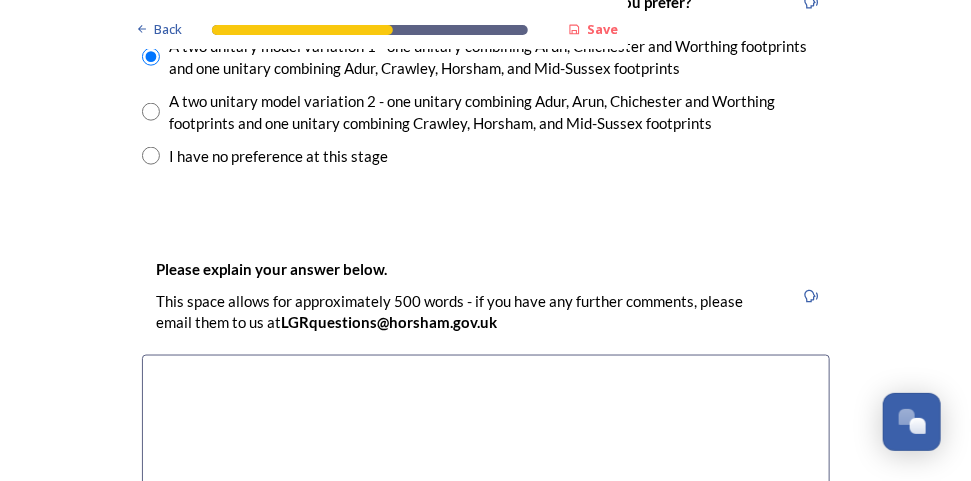 click at bounding box center [486, 467] 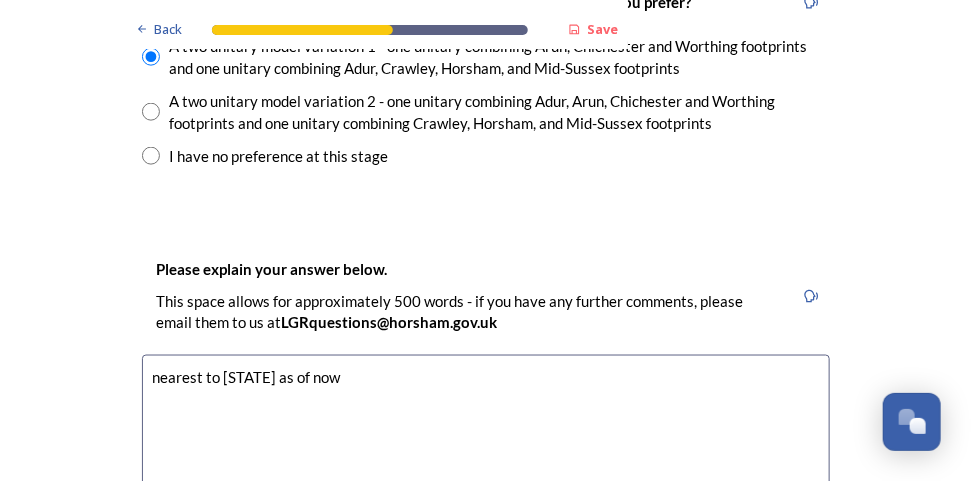 click on "nearest to [STATE] as of now" at bounding box center [486, 467] 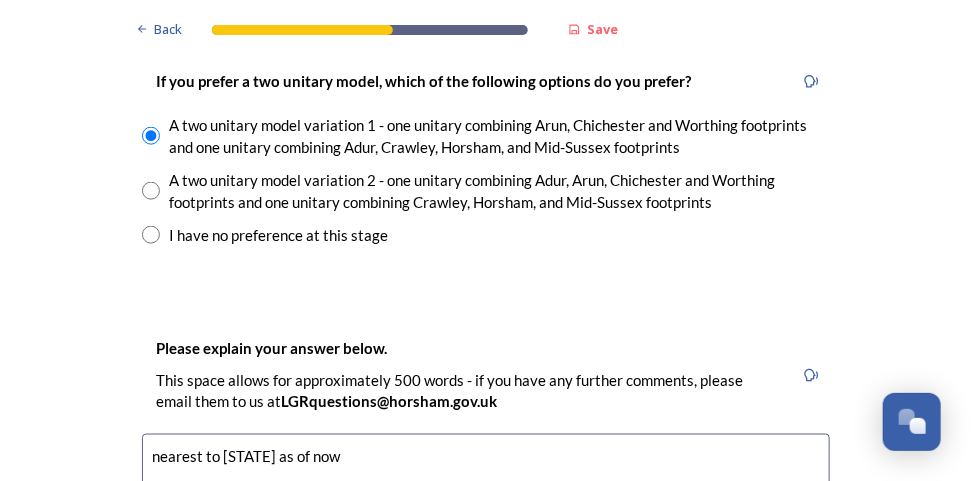 scroll, scrollTop: 2916, scrollLeft: 0, axis: vertical 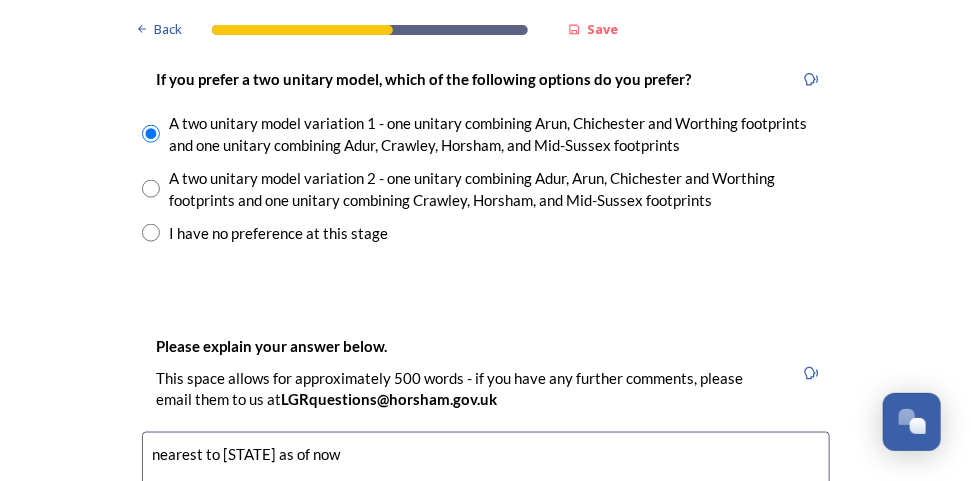 click on "nearest to [STATE] as of now" at bounding box center [486, 544] 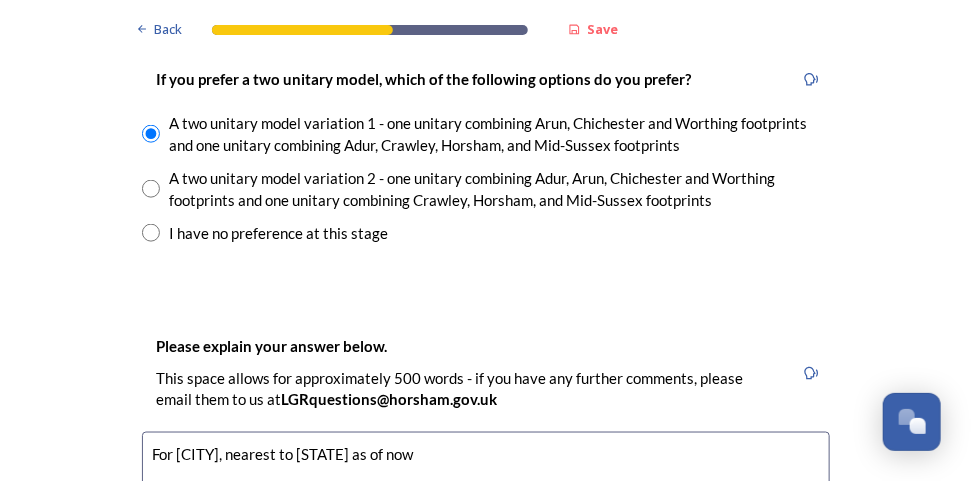 click on "For [CITY], nearest to [STATE] as of now" at bounding box center (486, 544) 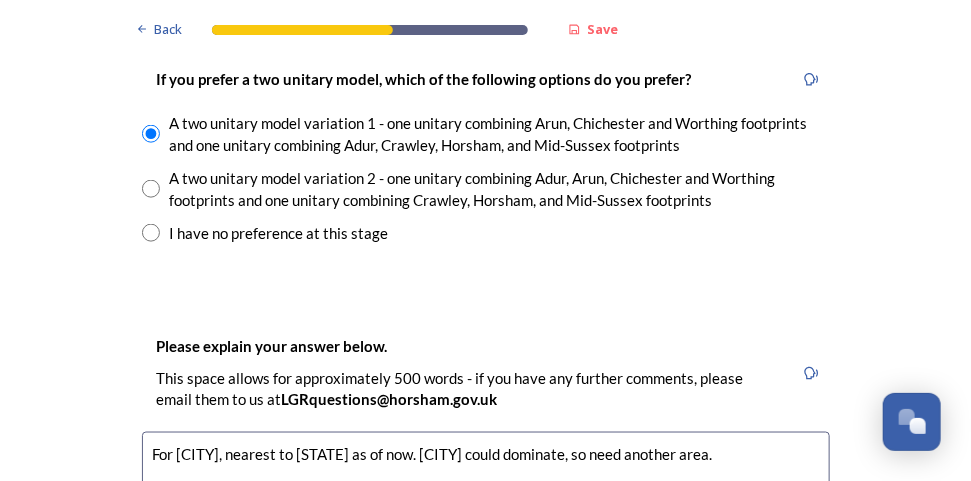 click on "For [CITY], nearest to [STATE] as of now. [CITY] could dominate, so need another area." at bounding box center (486, 544) 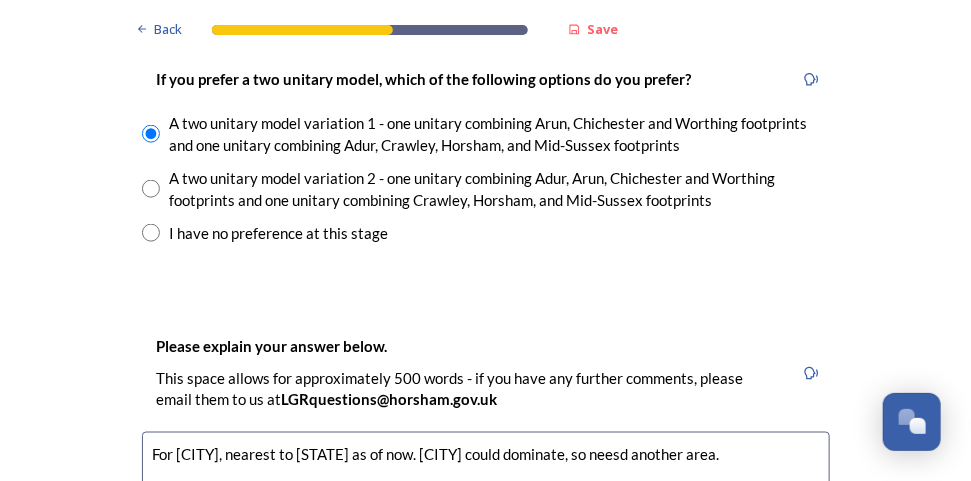 click on "For [CITY], nearest to [STATE] as of now. [CITY] could dominate, so neesd another area." at bounding box center (486, 544) 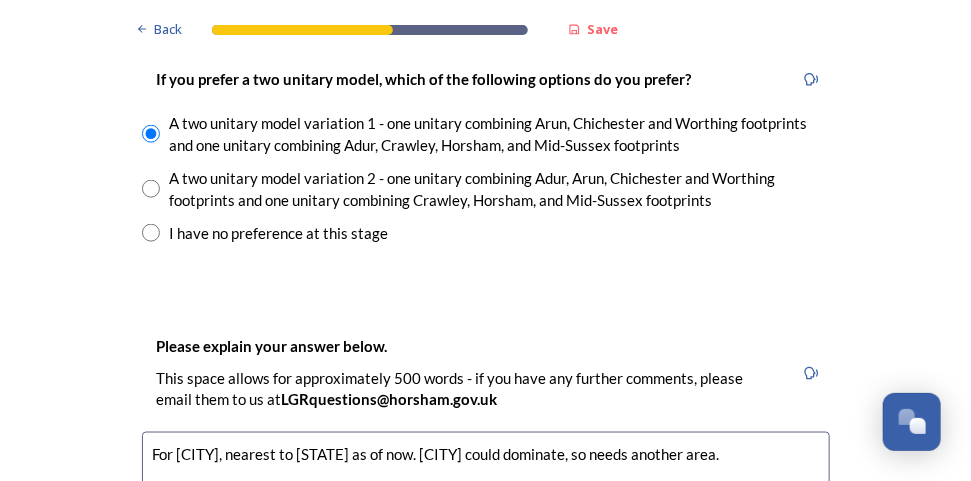 click on "For [CITY], nearest to [STATE] as of now. [CITY] could dominate, so needs another area." at bounding box center [486, 544] 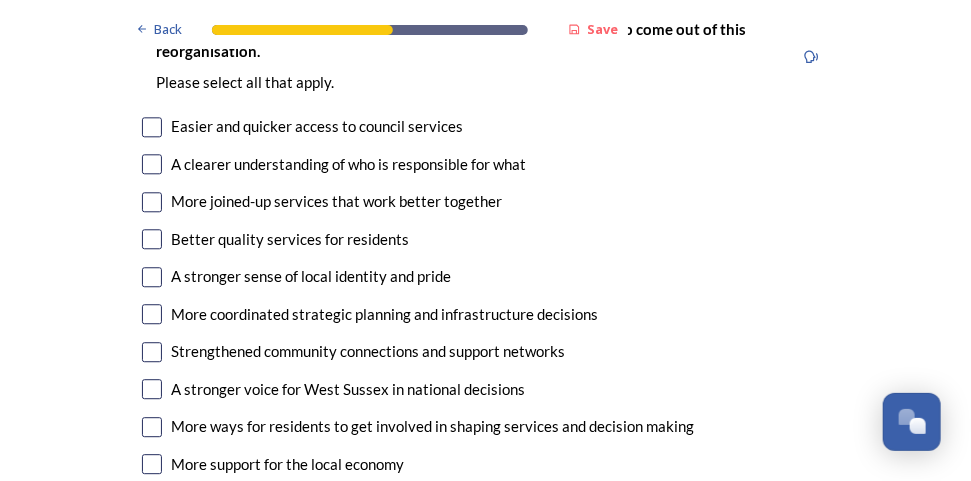 scroll, scrollTop: 3662, scrollLeft: 0, axis: vertical 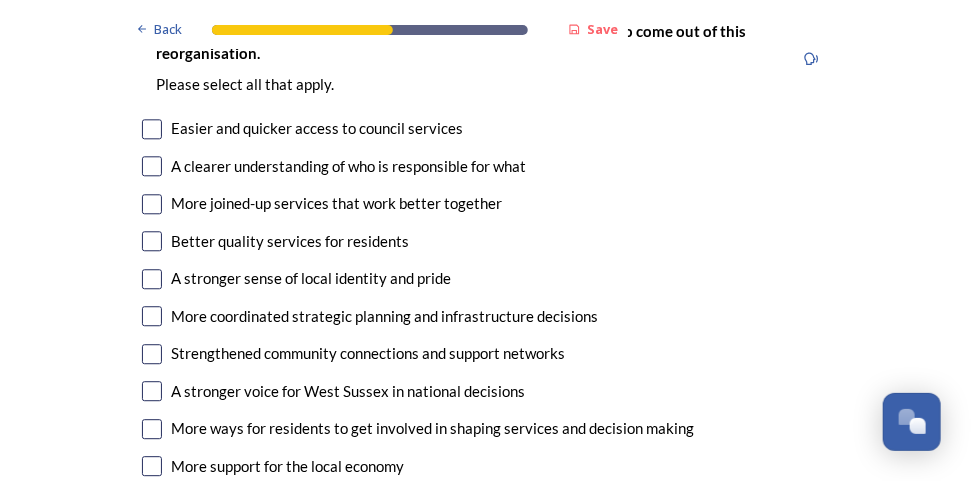 type on "For [CITY], nearest to [STATE] as of now. [CITY] could dominate, so needs a different area." 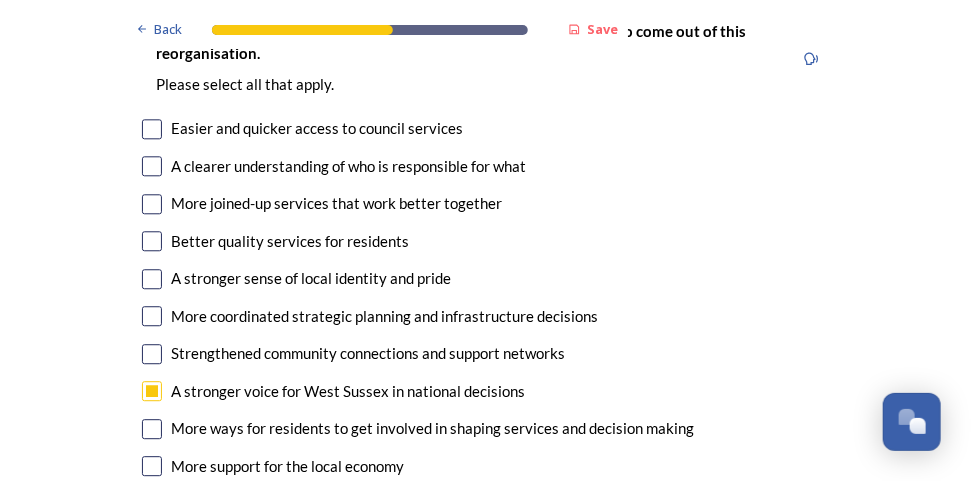 click at bounding box center (152, 316) 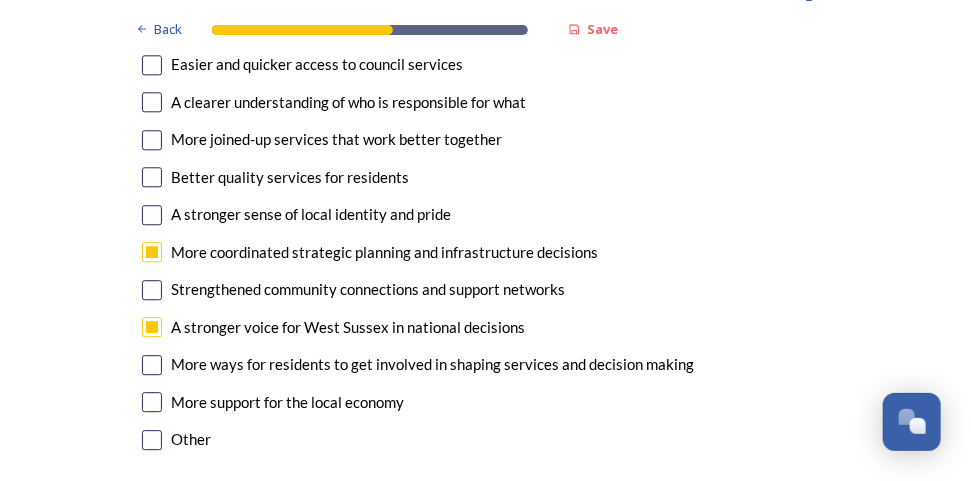 scroll, scrollTop: 3729, scrollLeft: 0, axis: vertical 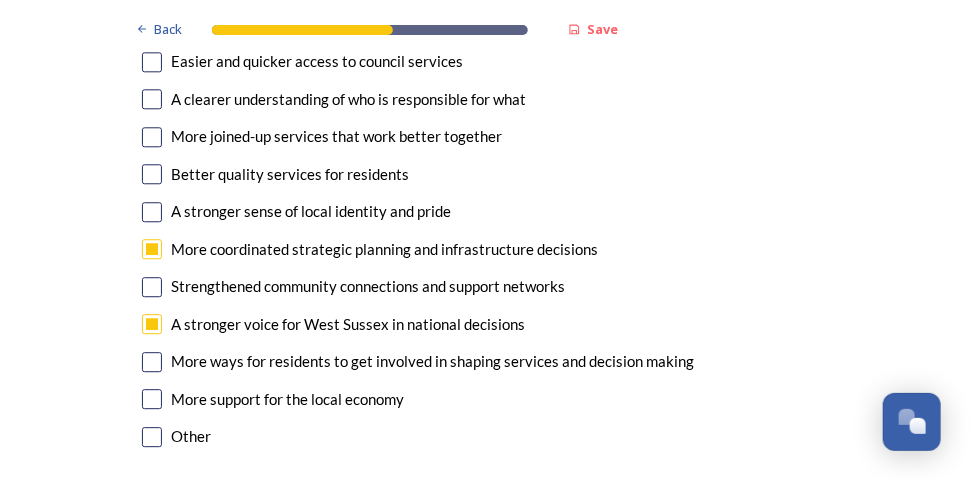 click at bounding box center [152, 399] 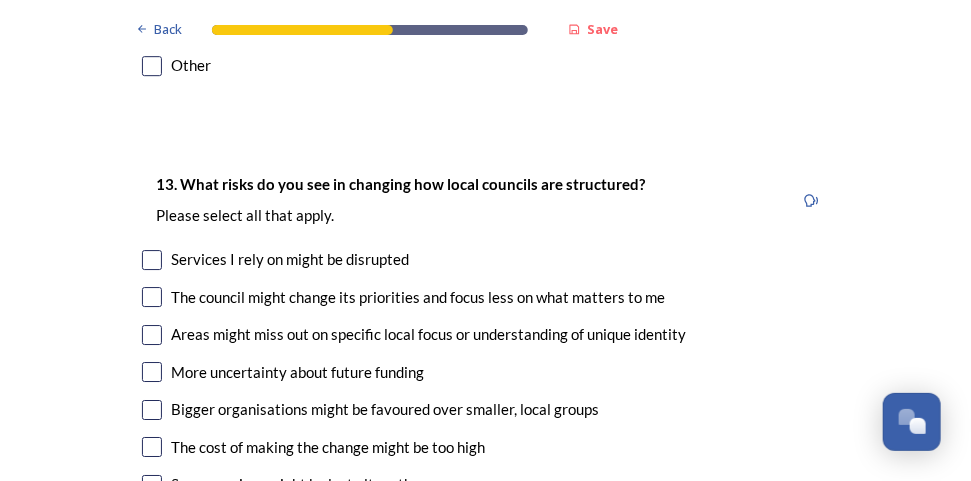scroll, scrollTop: 4101, scrollLeft: 0, axis: vertical 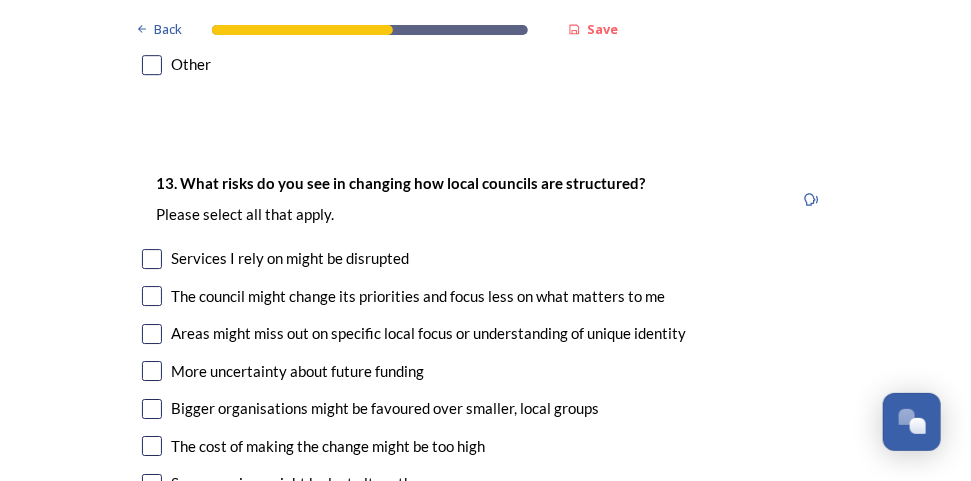 click at bounding box center [152, 334] 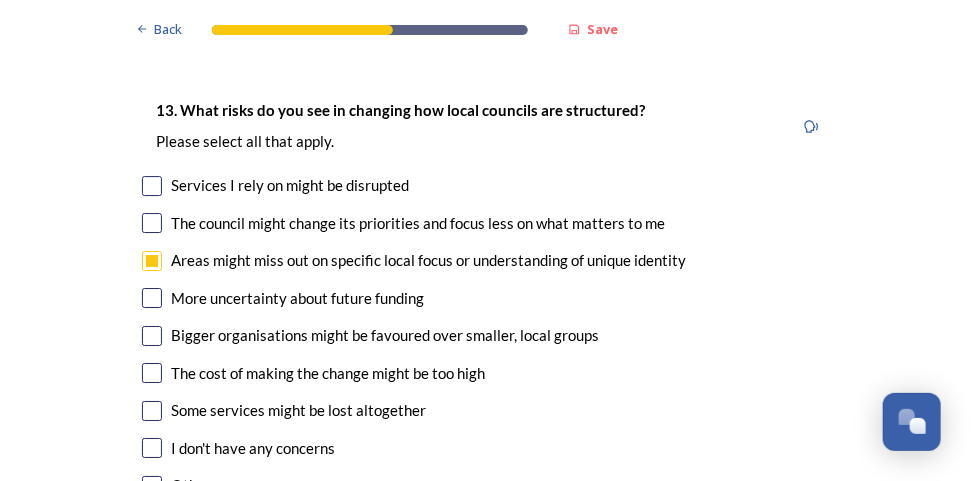scroll, scrollTop: 4174, scrollLeft: 0, axis: vertical 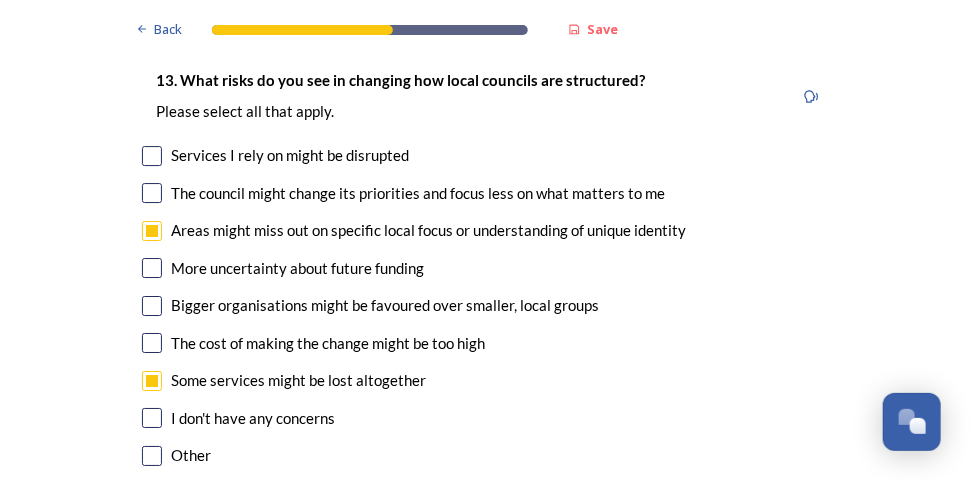 click at bounding box center (152, 268) 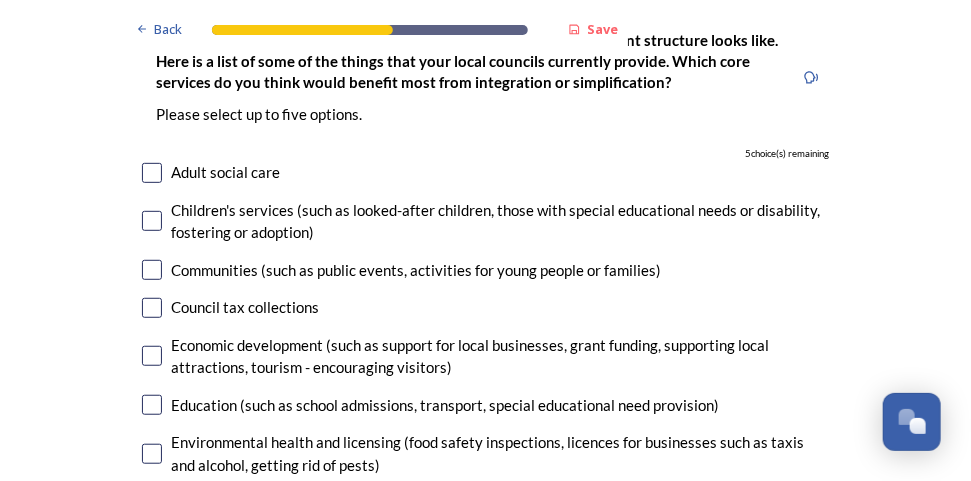 scroll, scrollTop: 4738, scrollLeft: 0, axis: vertical 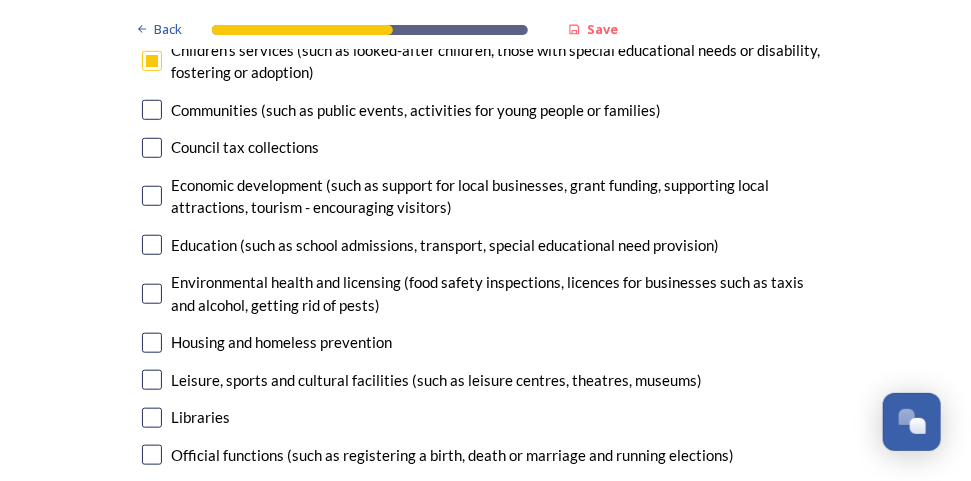 click at bounding box center (152, 380) 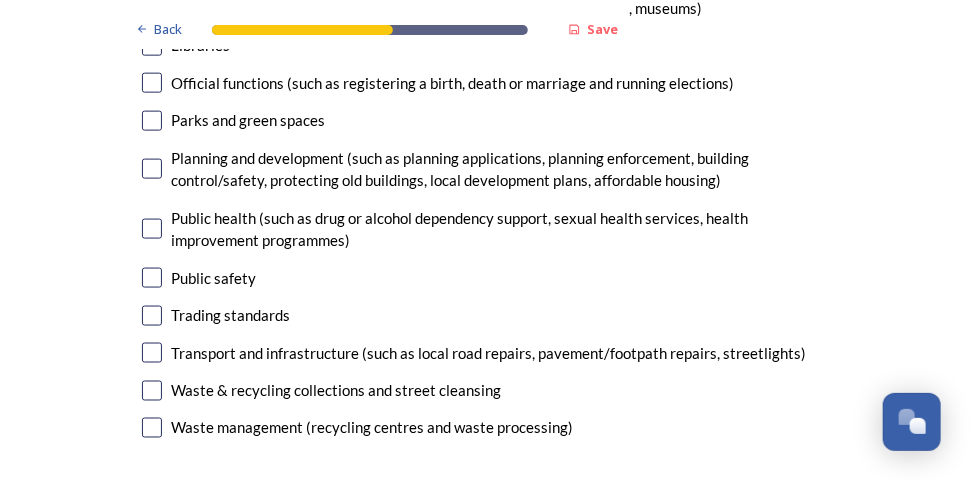 scroll, scrollTop: 5292, scrollLeft: 0, axis: vertical 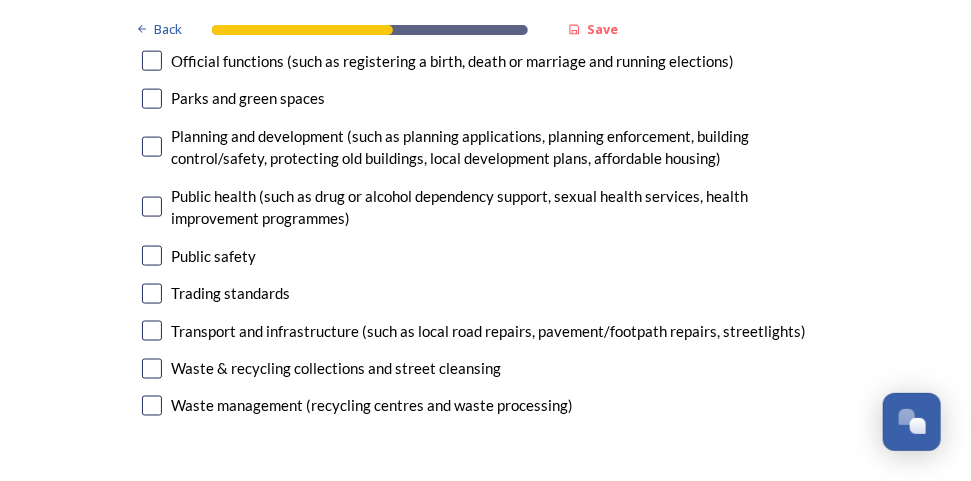 click at bounding box center (152, 294) 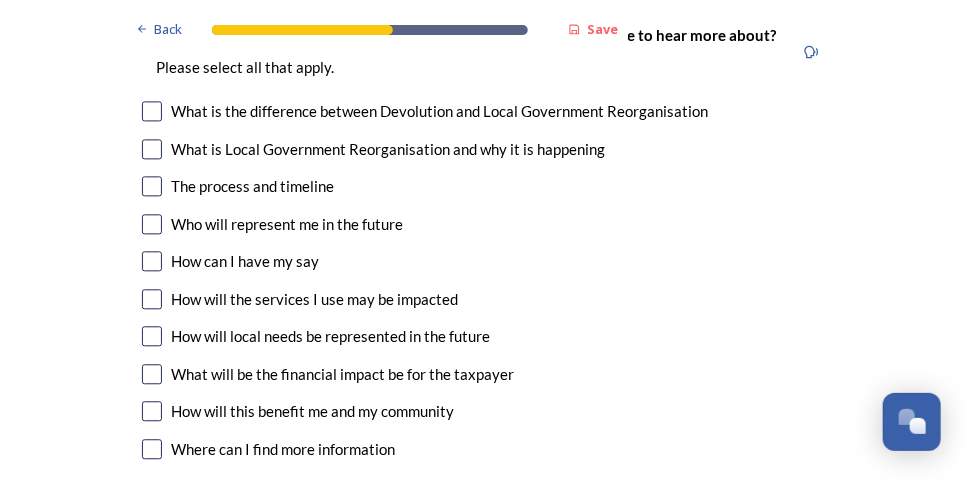 scroll, scrollTop: 5782, scrollLeft: 0, axis: vertical 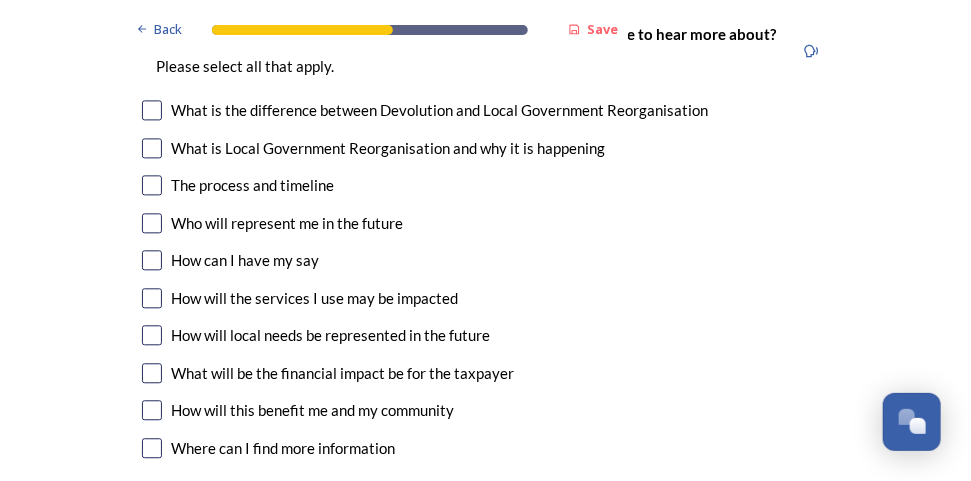 click at bounding box center [152, 185] 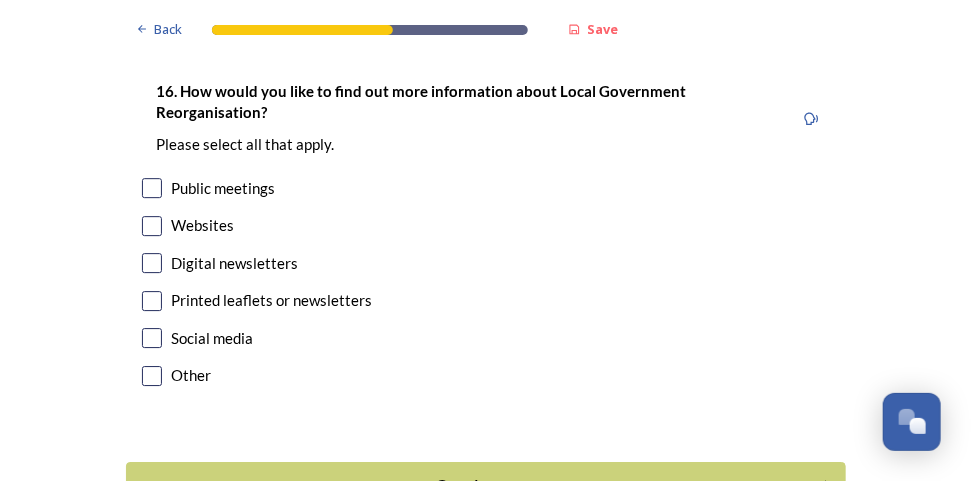 scroll, scrollTop: 6256, scrollLeft: 0, axis: vertical 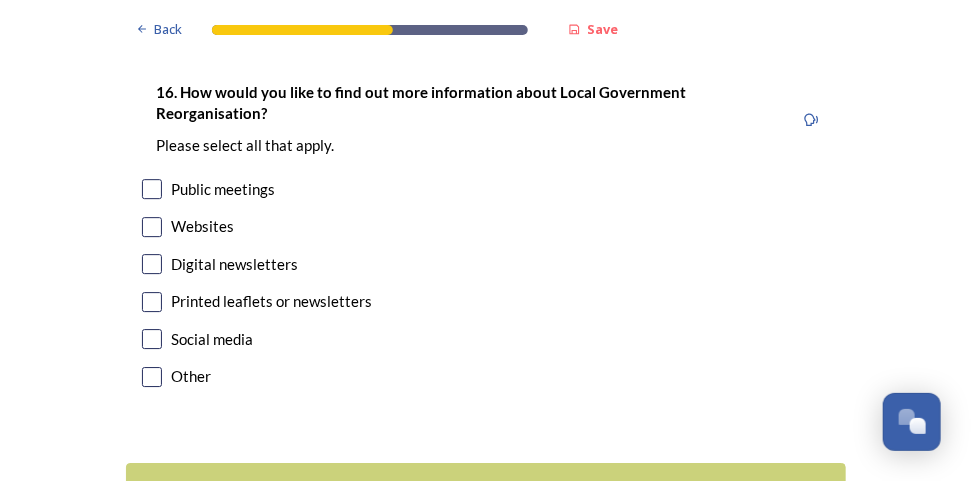 click at bounding box center [152, 227] 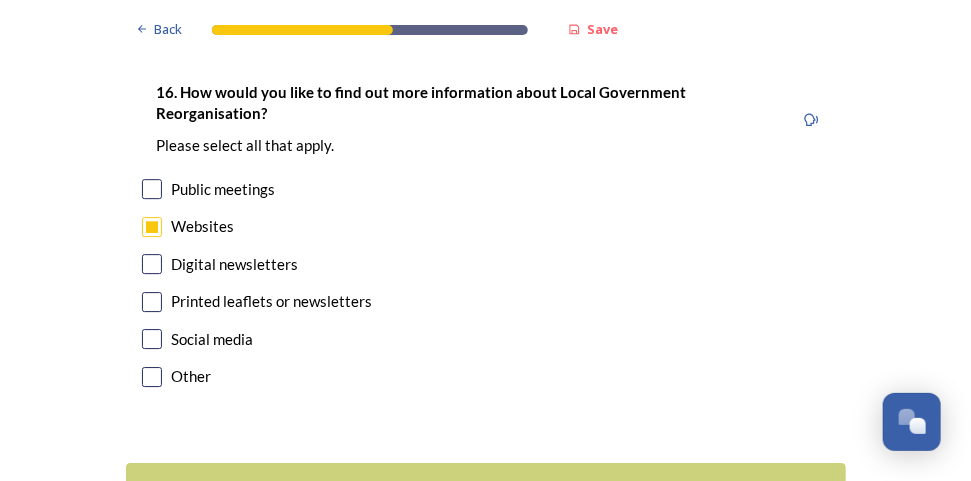 click at bounding box center (152, 189) 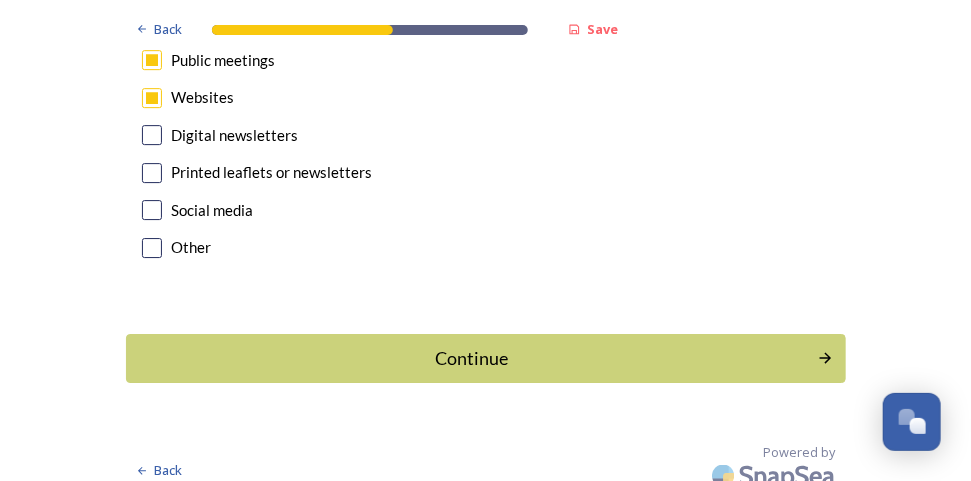 scroll, scrollTop: 6400, scrollLeft: 0, axis: vertical 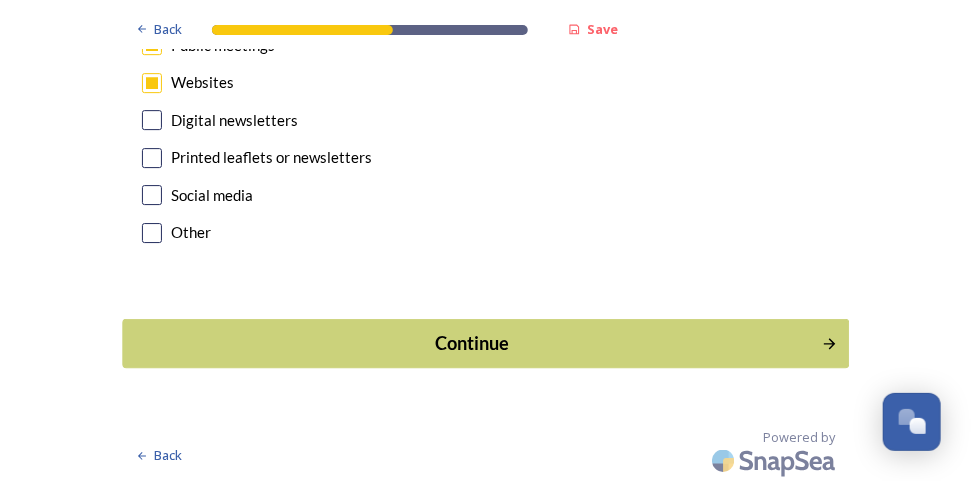 click on "Continue" at bounding box center (471, 343) 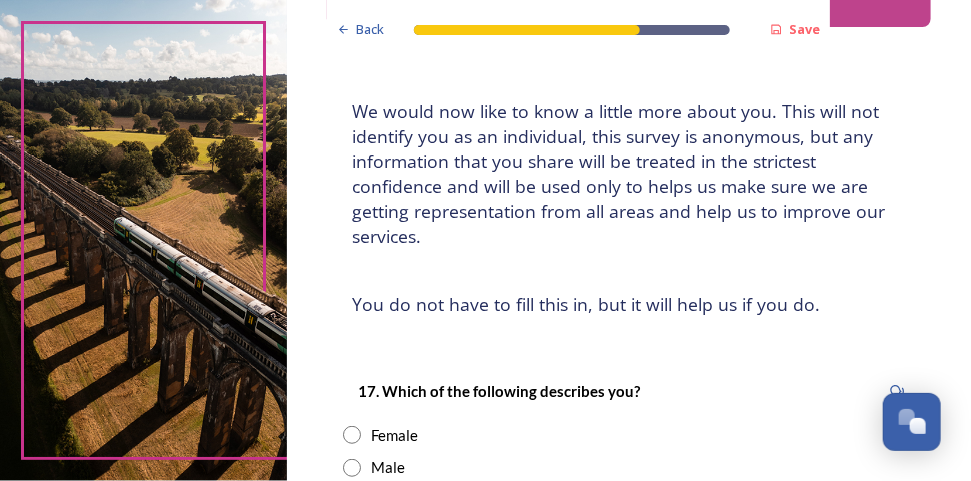 scroll, scrollTop: 129, scrollLeft: 0, axis: vertical 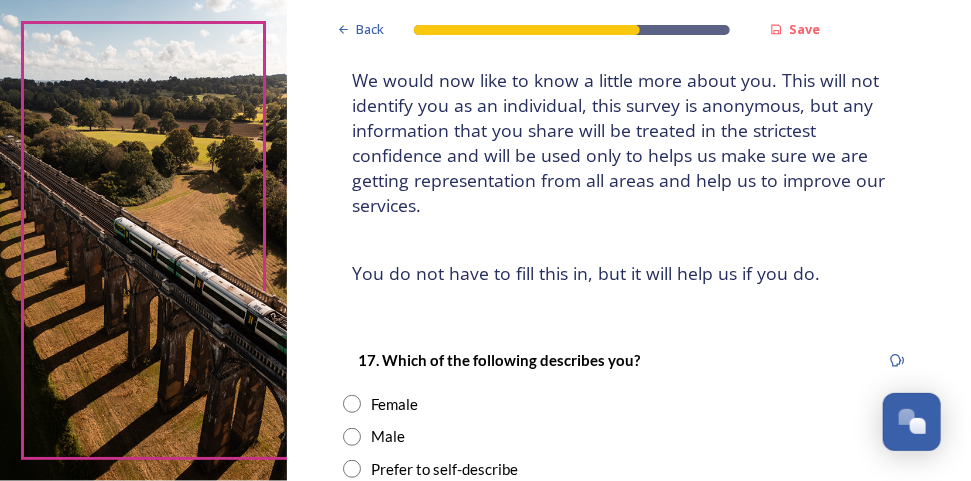 drag, startPoint x: 294, startPoint y: 349, endPoint x: 355, endPoint y: 404, distance: 82.13403 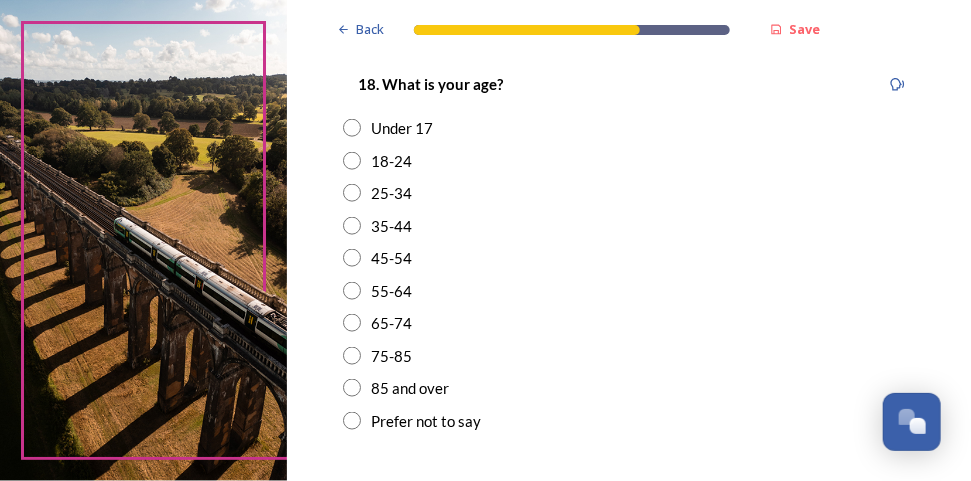 scroll, scrollTop: 662, scrollLeft: 0, axis: vertical 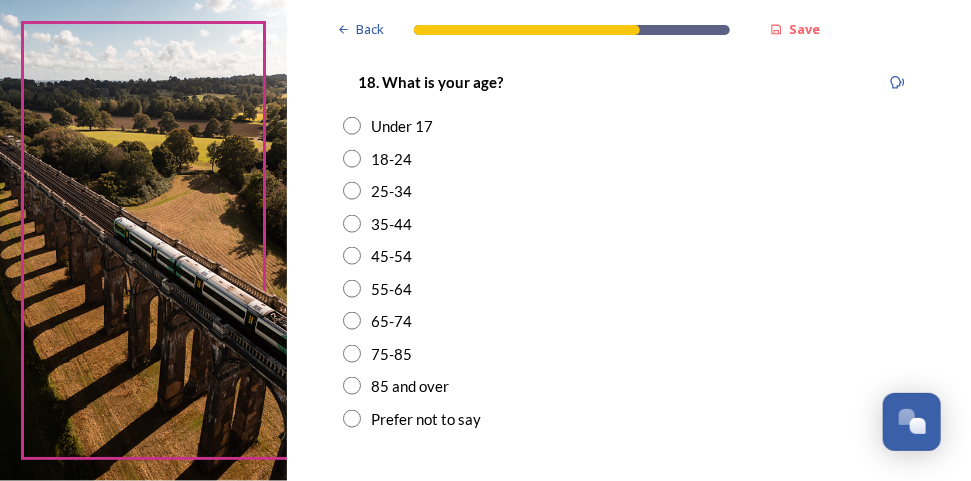 click at bounding box center [352, 386] 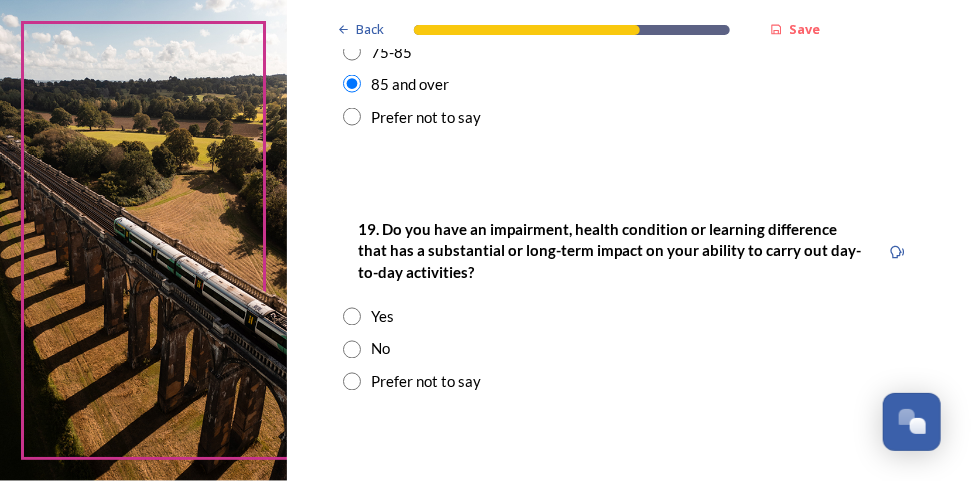 scroll, scrollTop: 965, scrollLeft: 0, axis: vertical 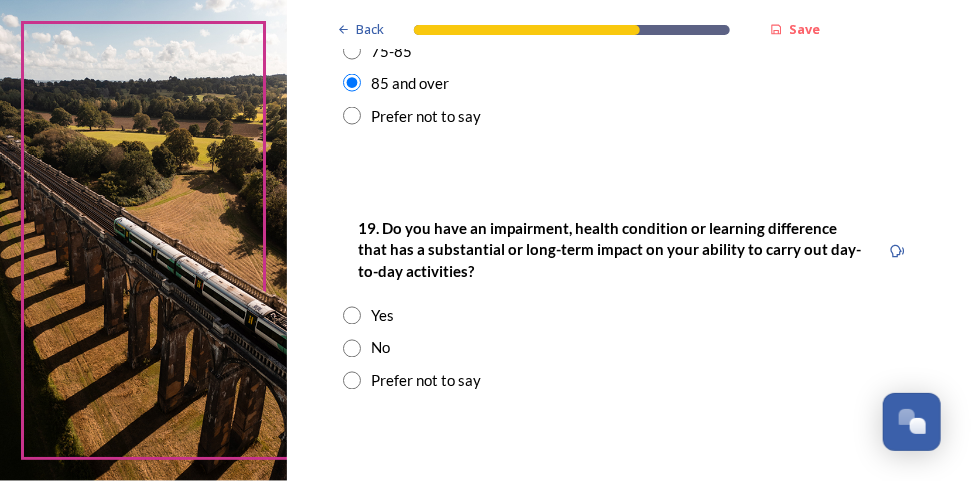 click at bounding box center [352, 316] 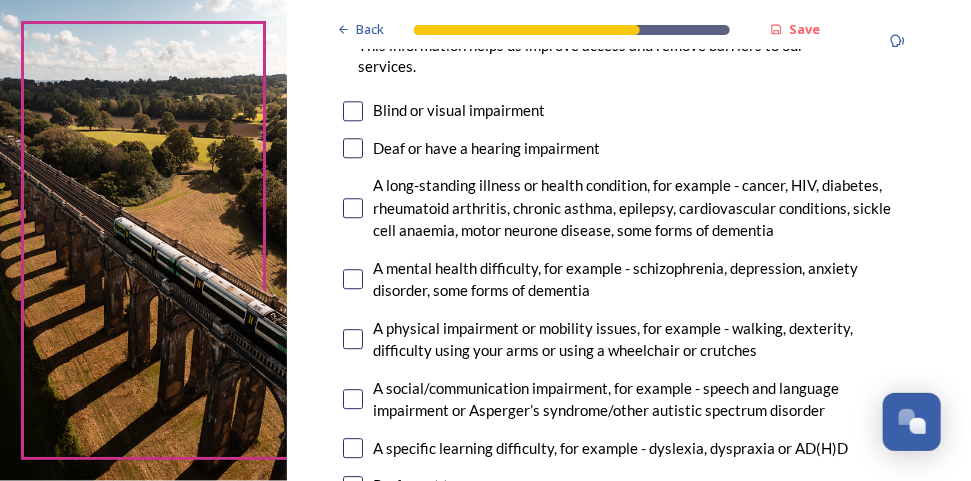 scroll, scrollTop: 1444, scrollLeft: 0, axis: vertical 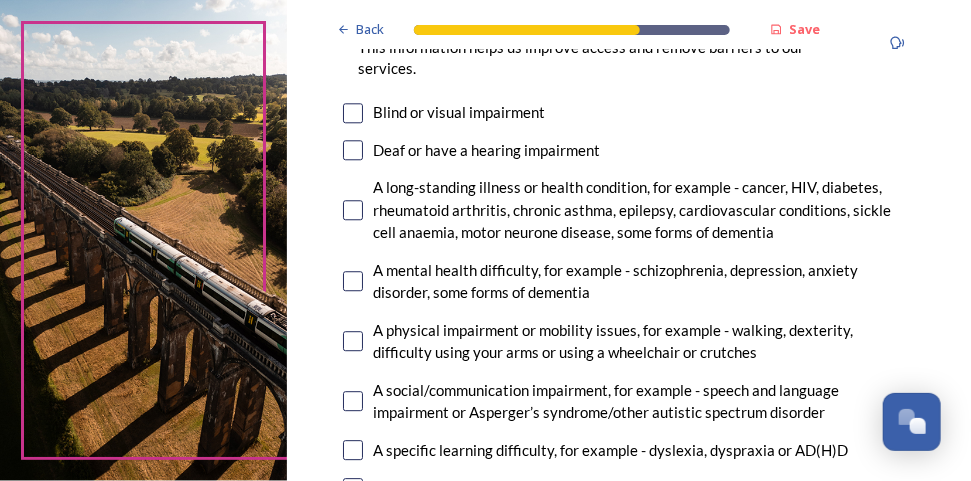 click at bounding box center [353, 341] 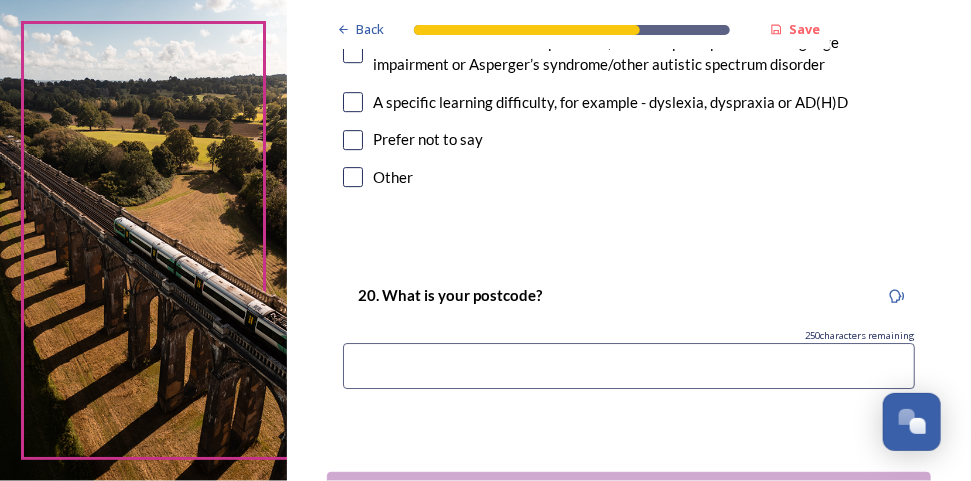 scroll, scrollTop: 1801, scrollLeft: 0, axis: vertical 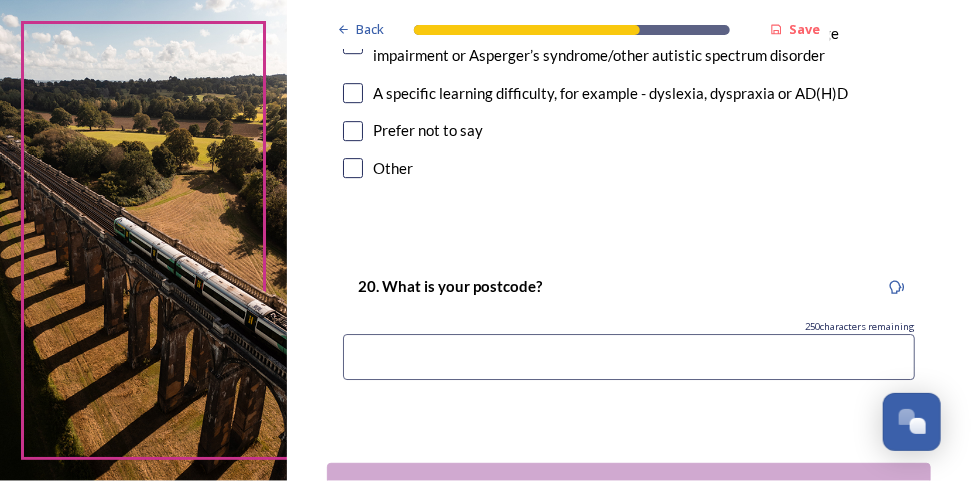 click at bounding box center (629, 357) 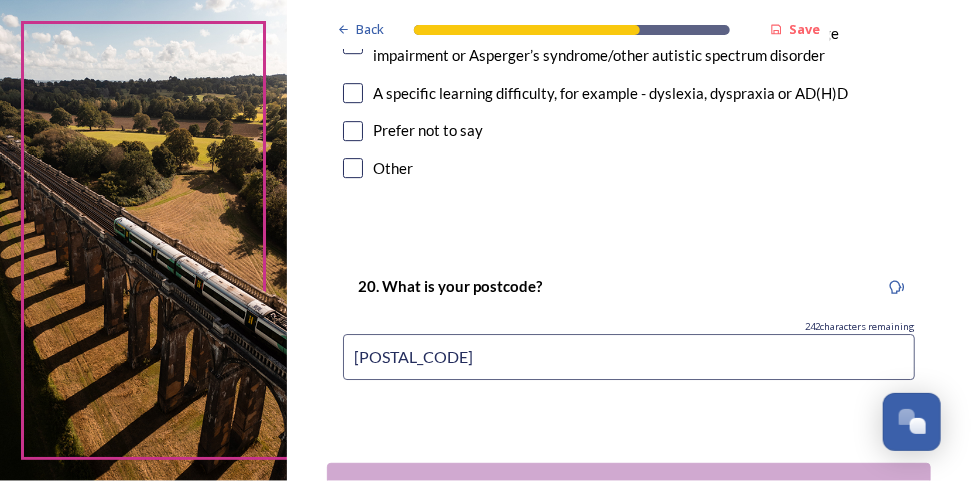 scroll, scrollTop: 1946, scrollLeft: 0, axis: vertical 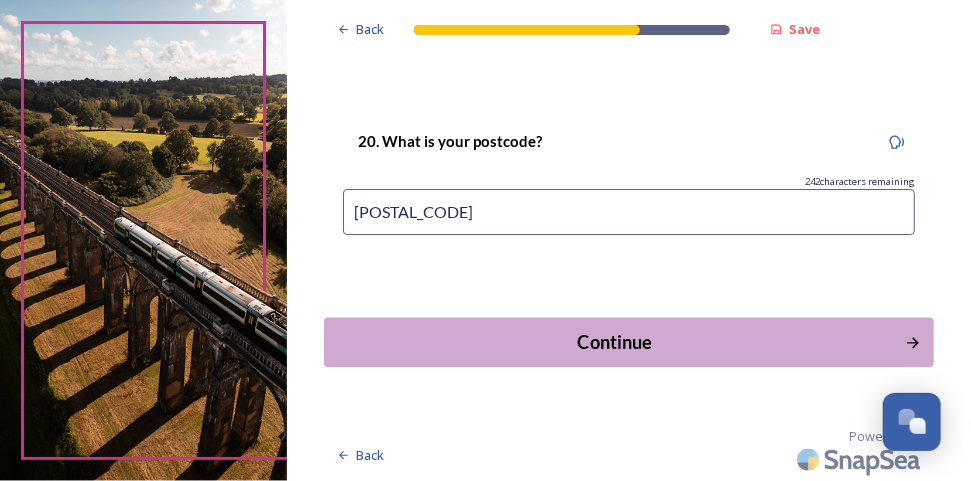 type on "[POSTAL_CODE]" 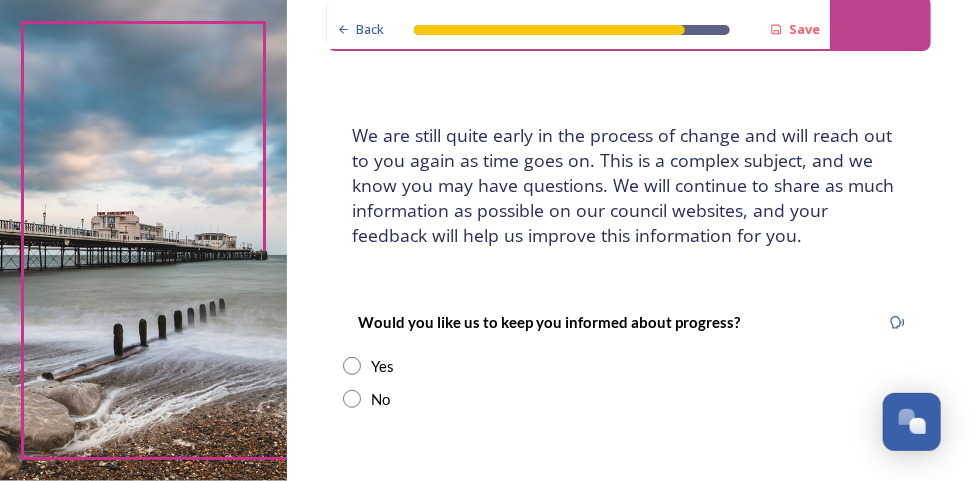 scroll, scrollTop: 74, scrollLeft: 0, axis: vertical 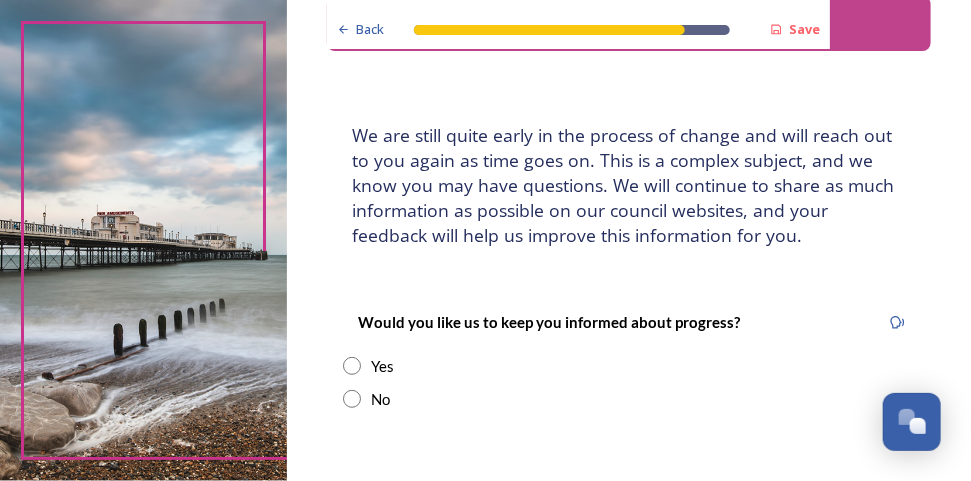 click at bounding box center [352, 366] 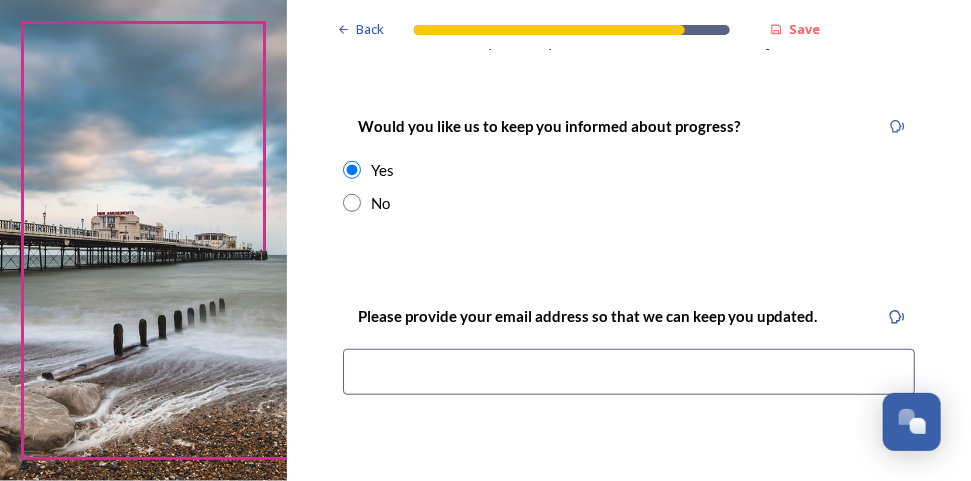 scroll, scrollTop: 272, scrollLeft: 0, axis: vertical 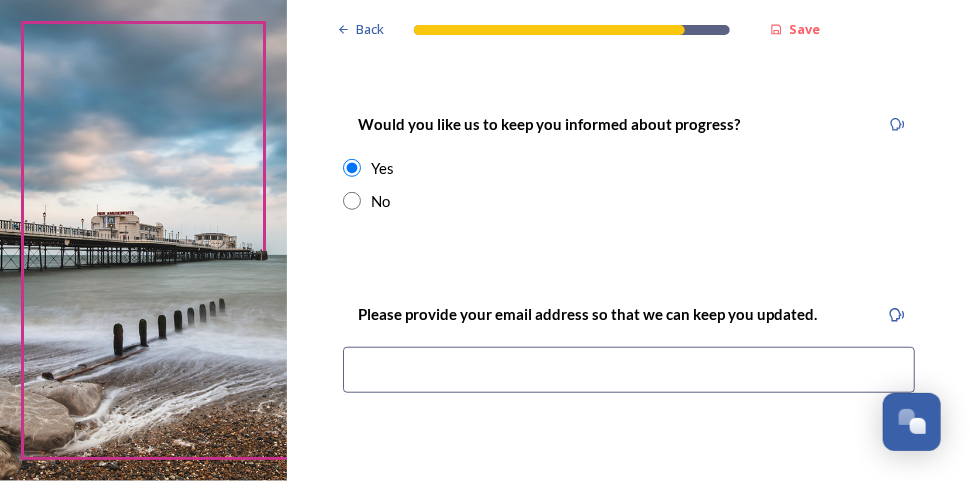 click at bounding box center [629, 370] 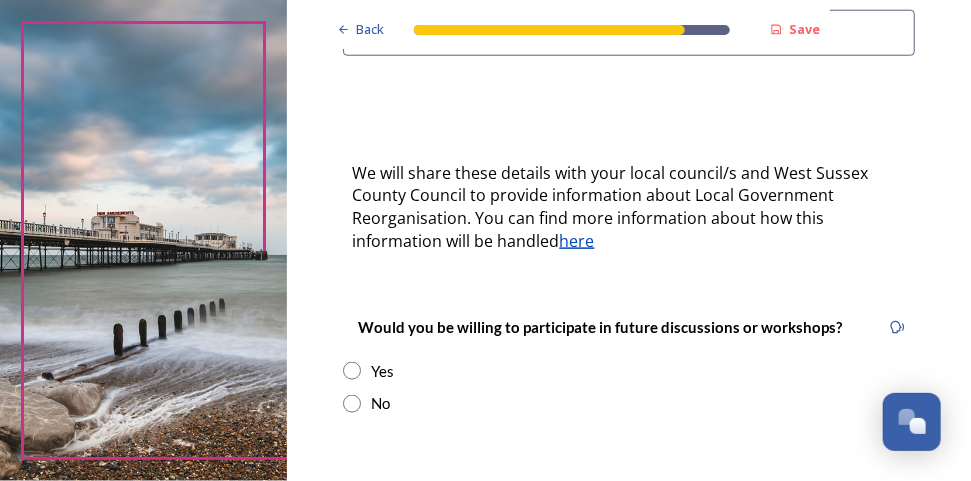 scroll, scrollTop: 610, scrollLeft: 0, axis: vertical 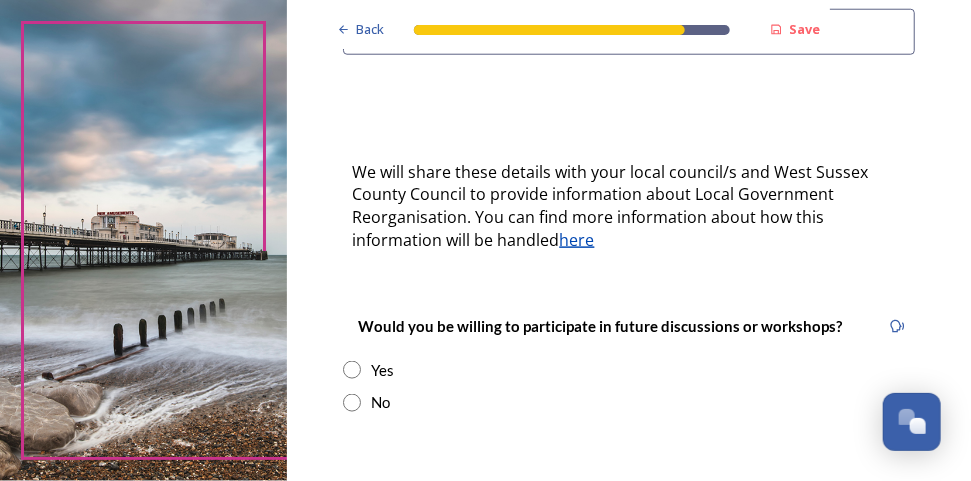 click at bounding box center (352, 370) 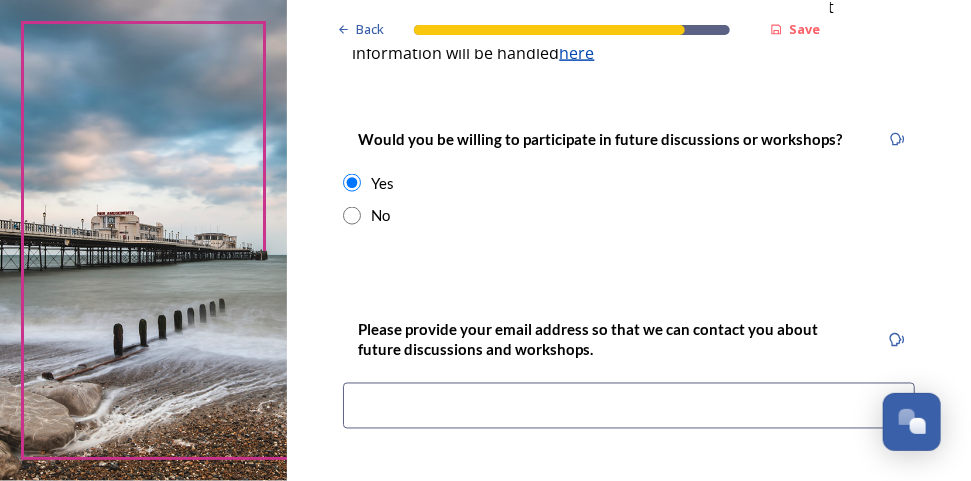 scroll, scrollTop: 806, scrollLeft: 0, axis: vertical 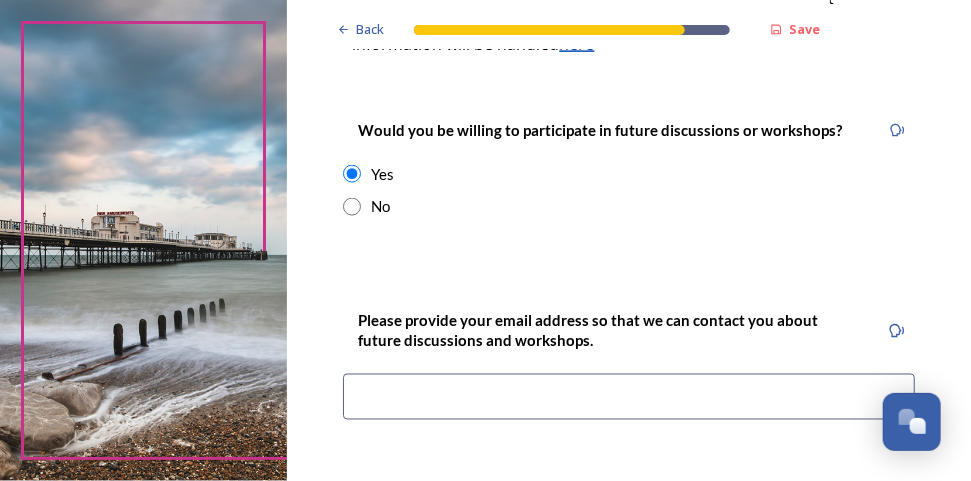 click at bounding box center (629, 397) 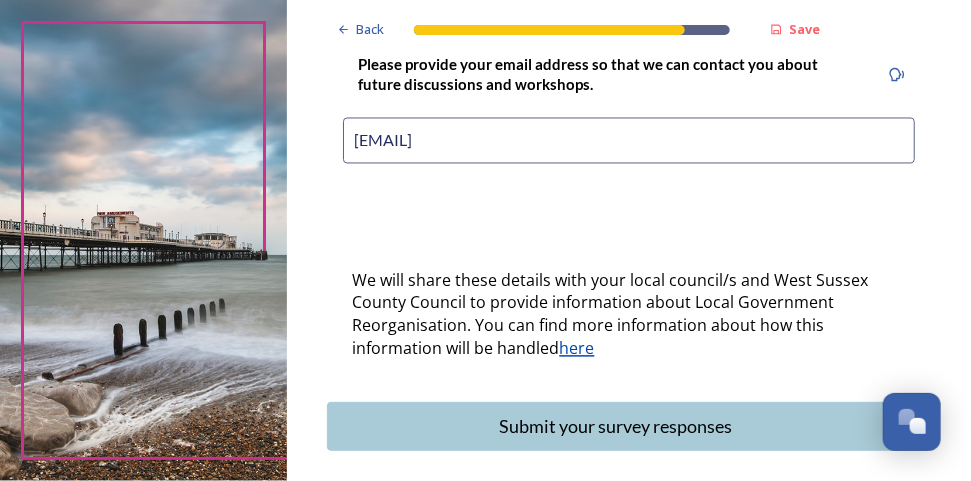 scroll, scrollTop: 1066, scrollLeft: 0, axis: vertical 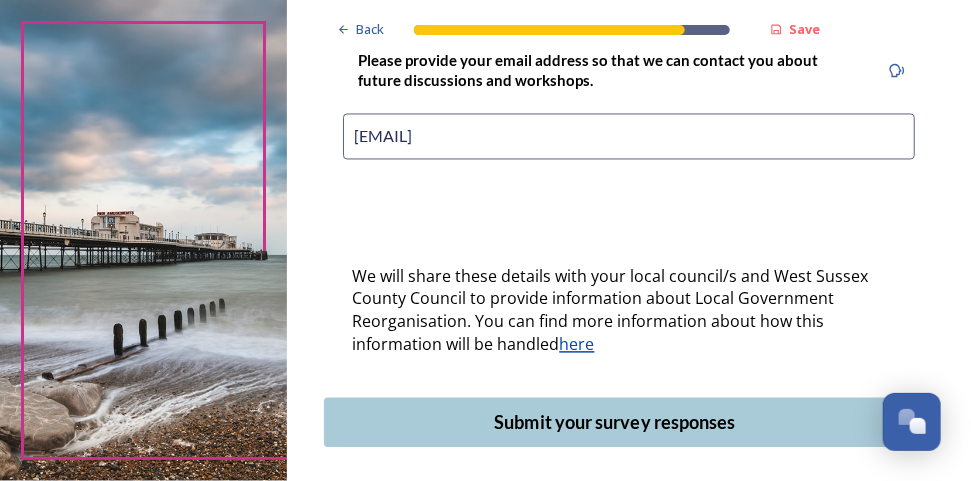 click on "Submit your survey responses" at bounding box center [616, 422] 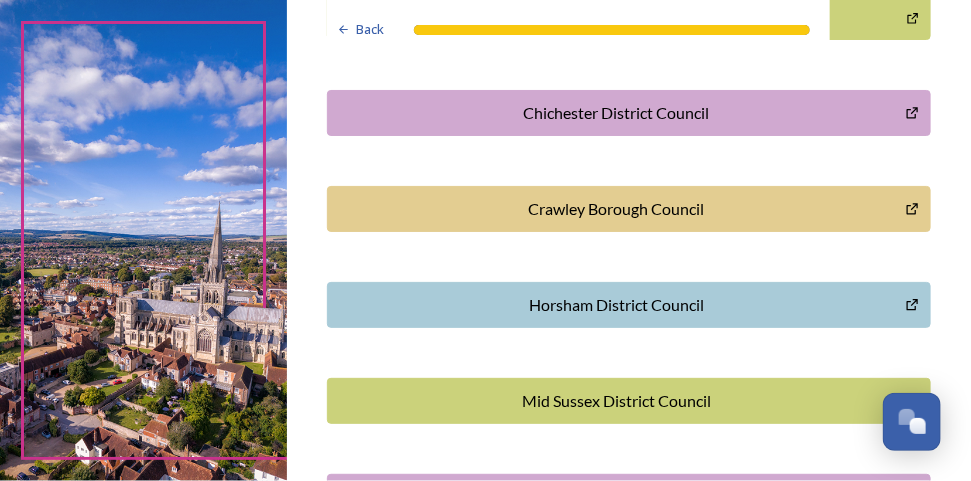 scroll, scrollTop: 631, scrollLeft: 0, axis: vertical 